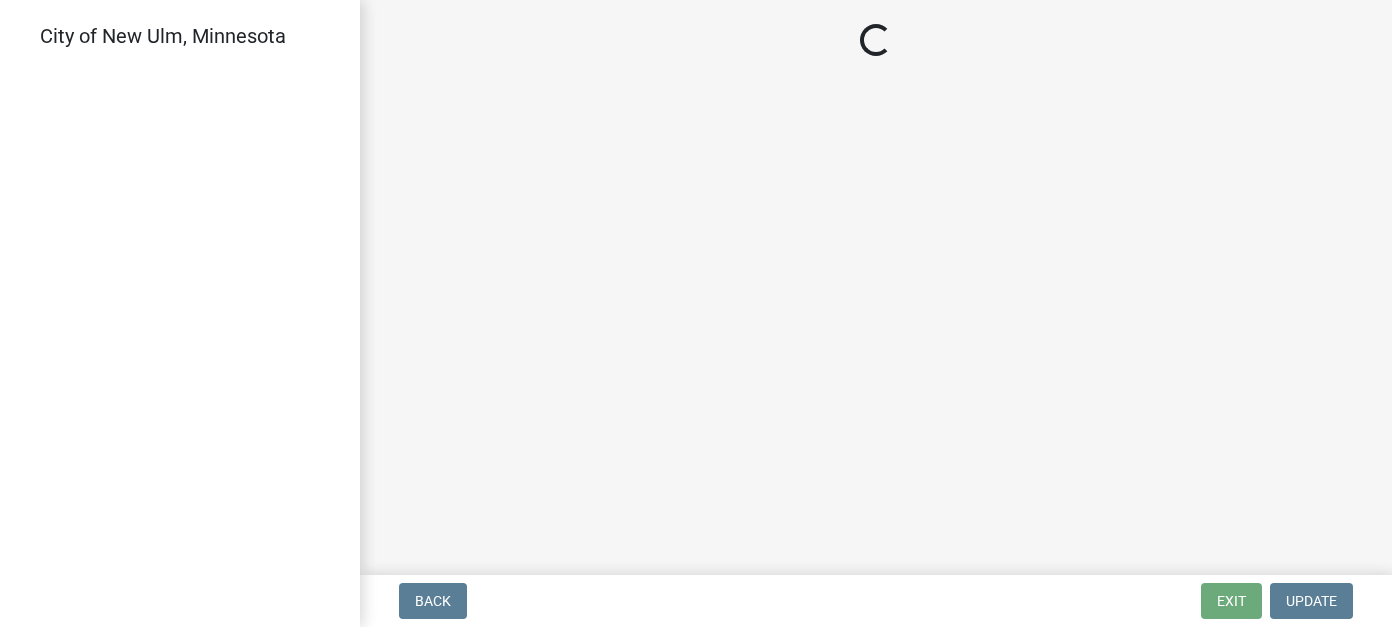 scroll, scrollTop: 0, scrollLeft: 0, axis: both 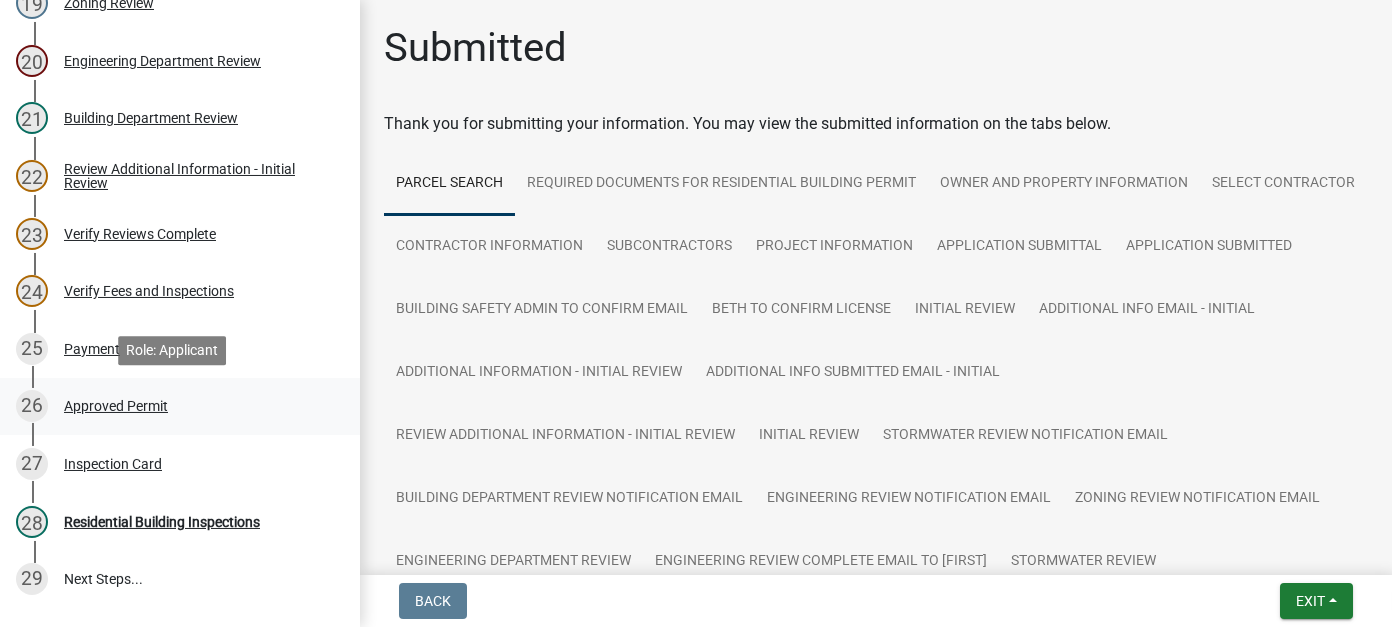 click on "Approved Permit" at bounding box center (116, 406) 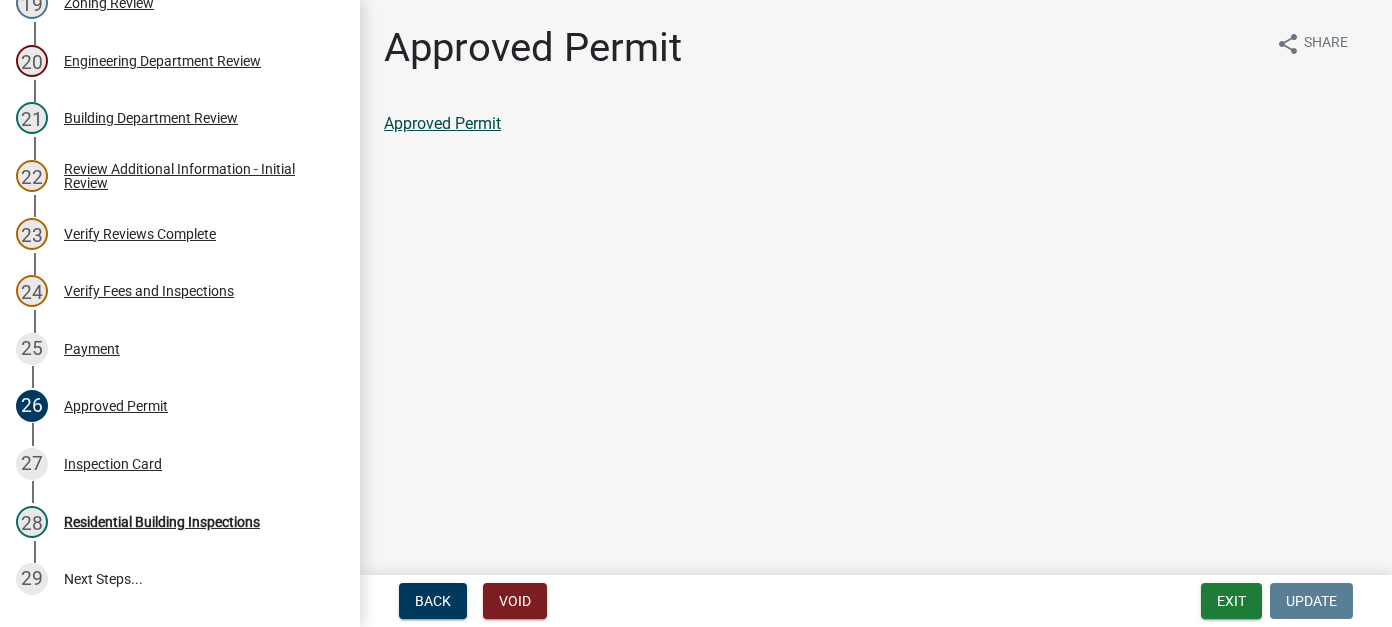 click on "Approved Permit" 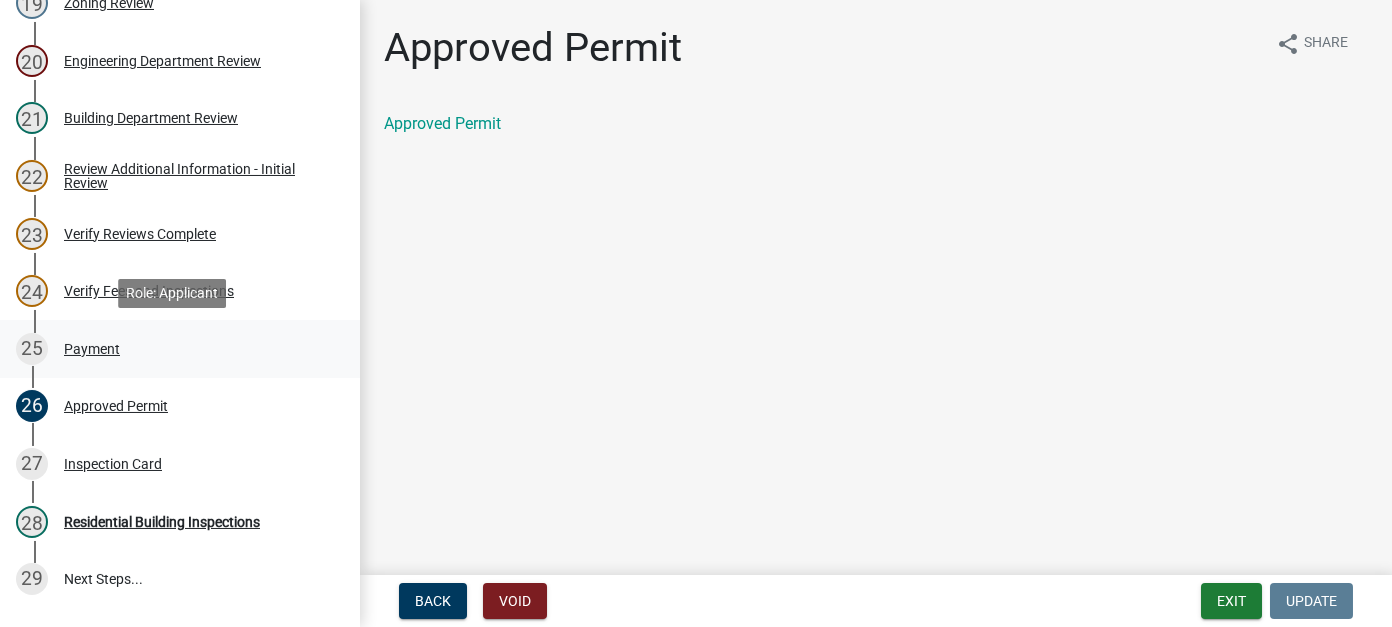 click on "Payment" at bounding box center [92, 349] 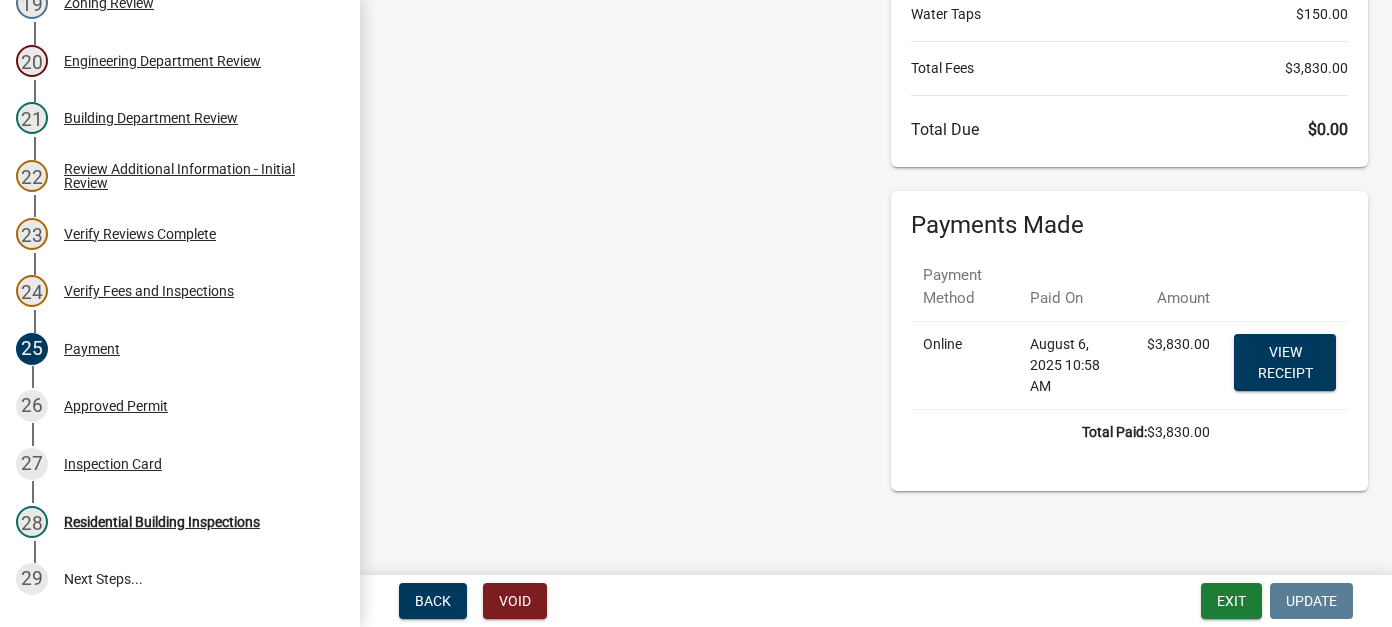 scroll, scrollTop: 318, scrollLeft: 0, axis: vertical 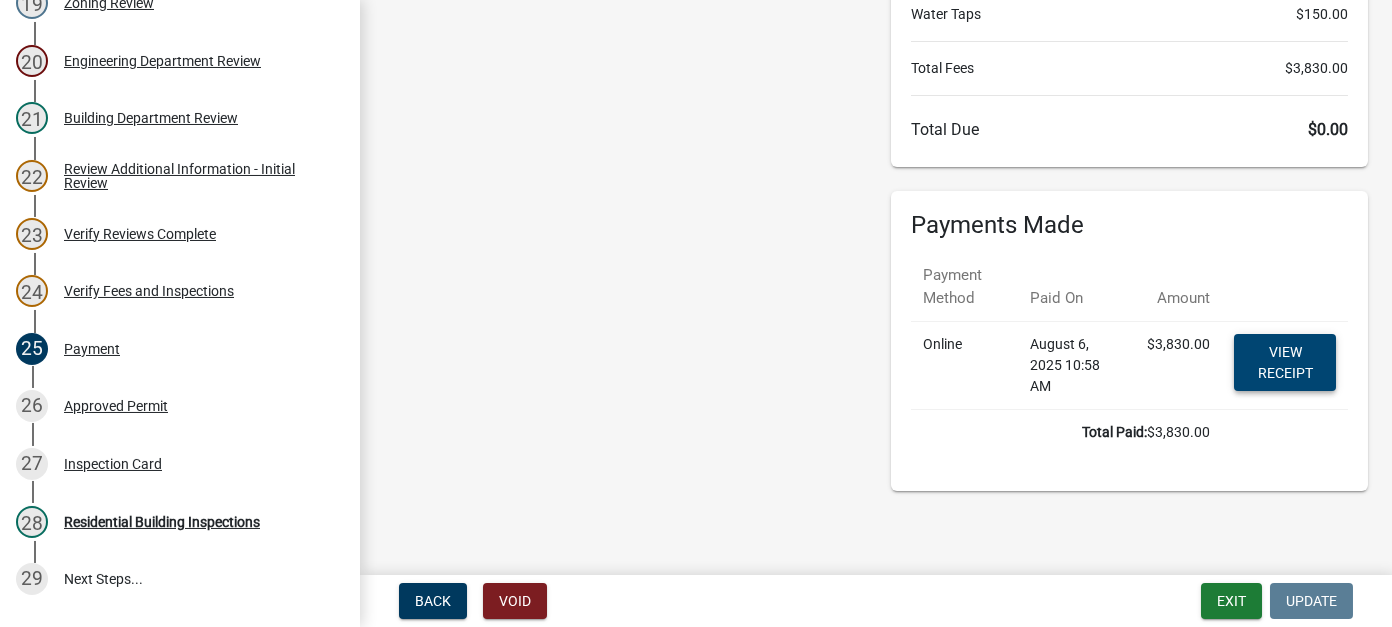 click on "View receipt" 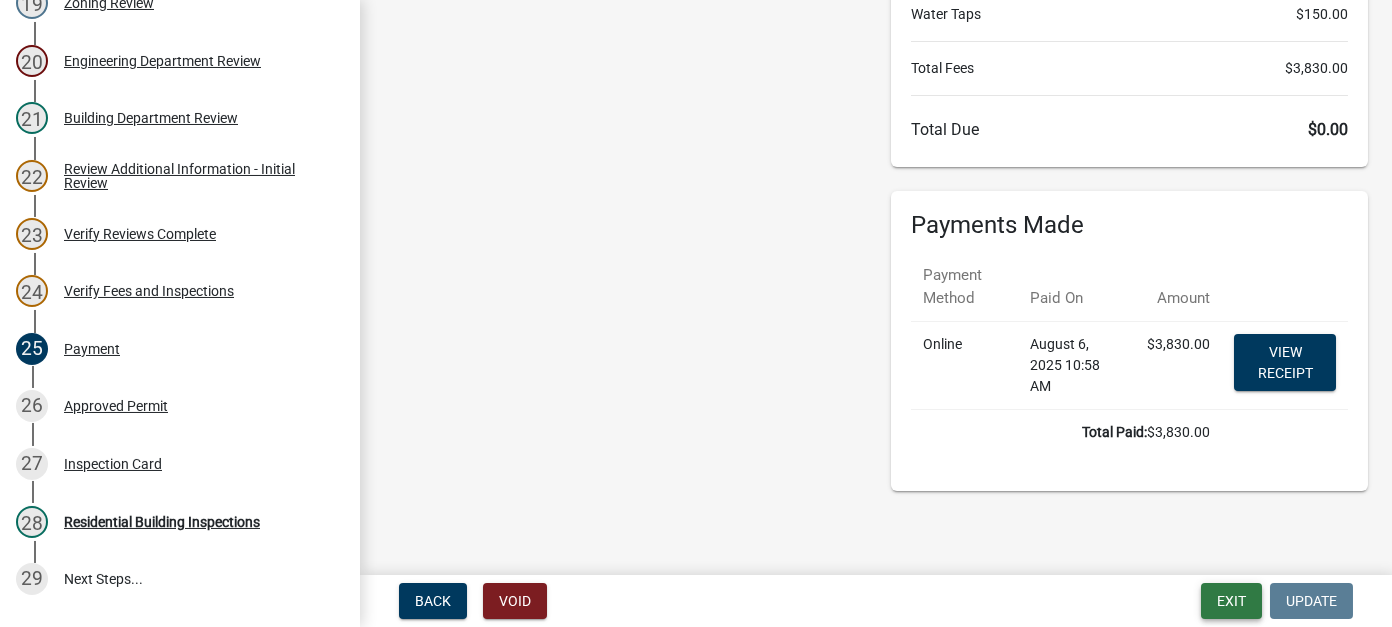 click on "Exit" at bounding box center [1231, 601] 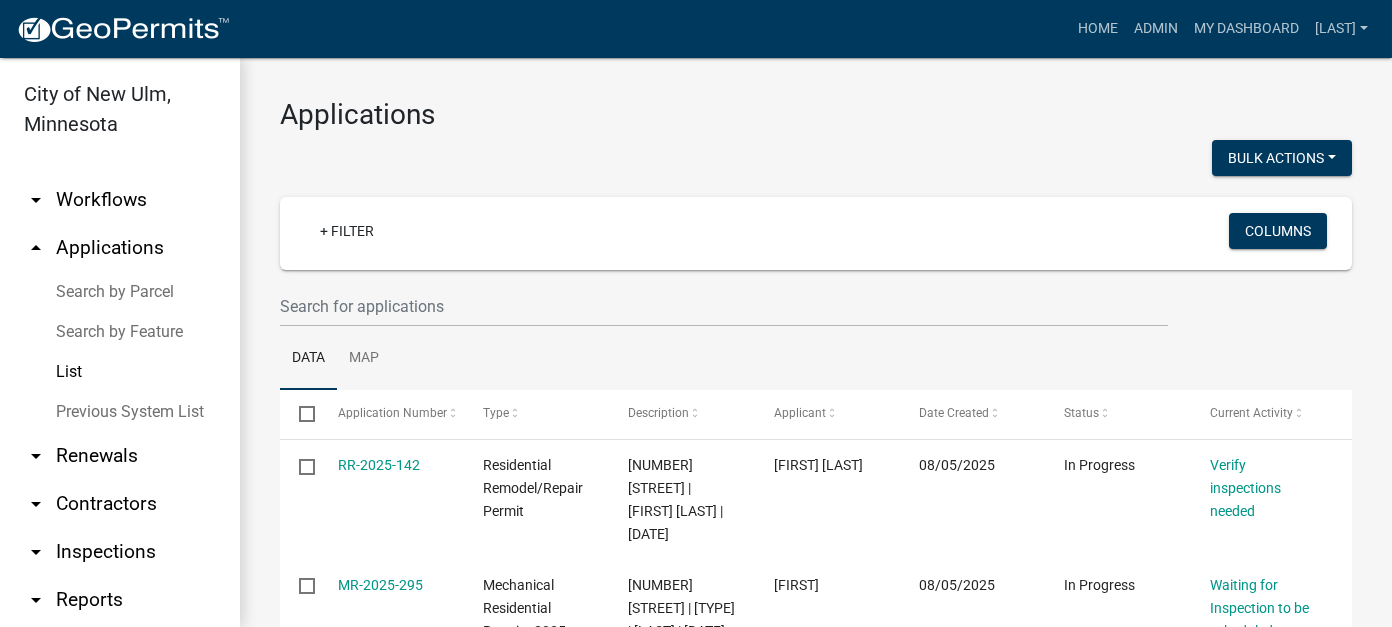 click on "+ Filter   Columns" at bounding box center (816, 262) 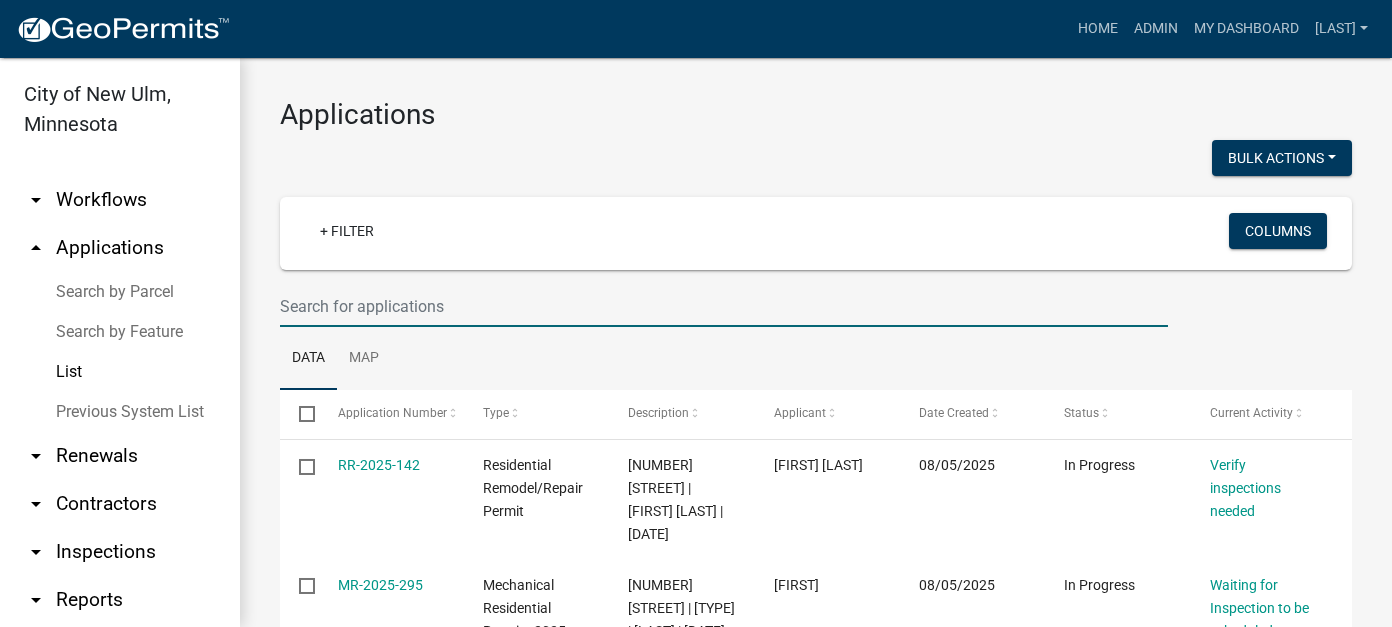 click at bounding box center [724, 306] 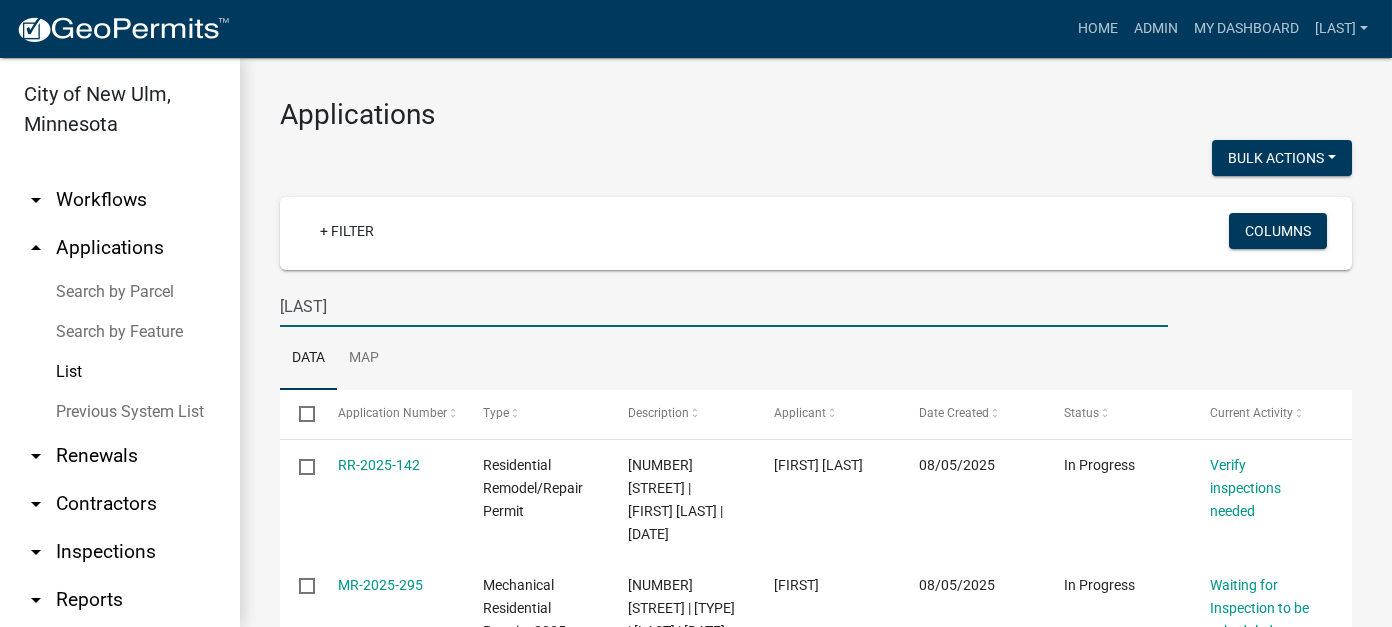 type on "[NAME]" 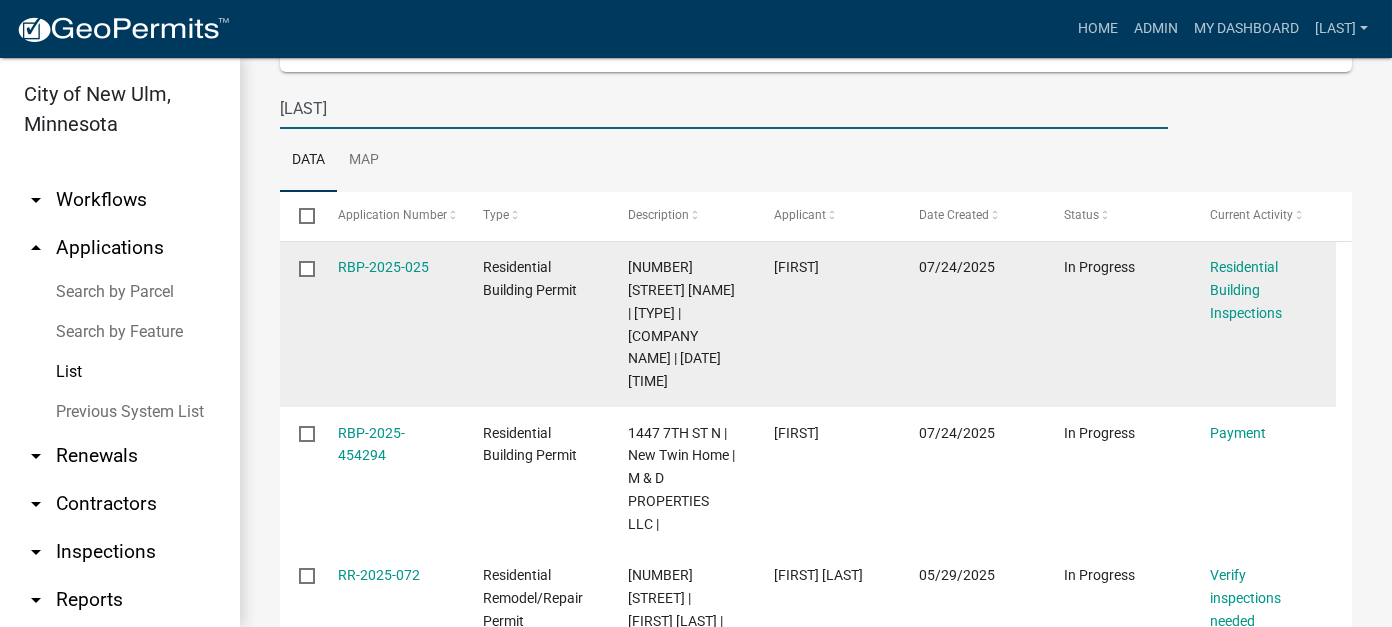 scroll, scrollTop: 200, scrollLeft: 0, axis: vertical 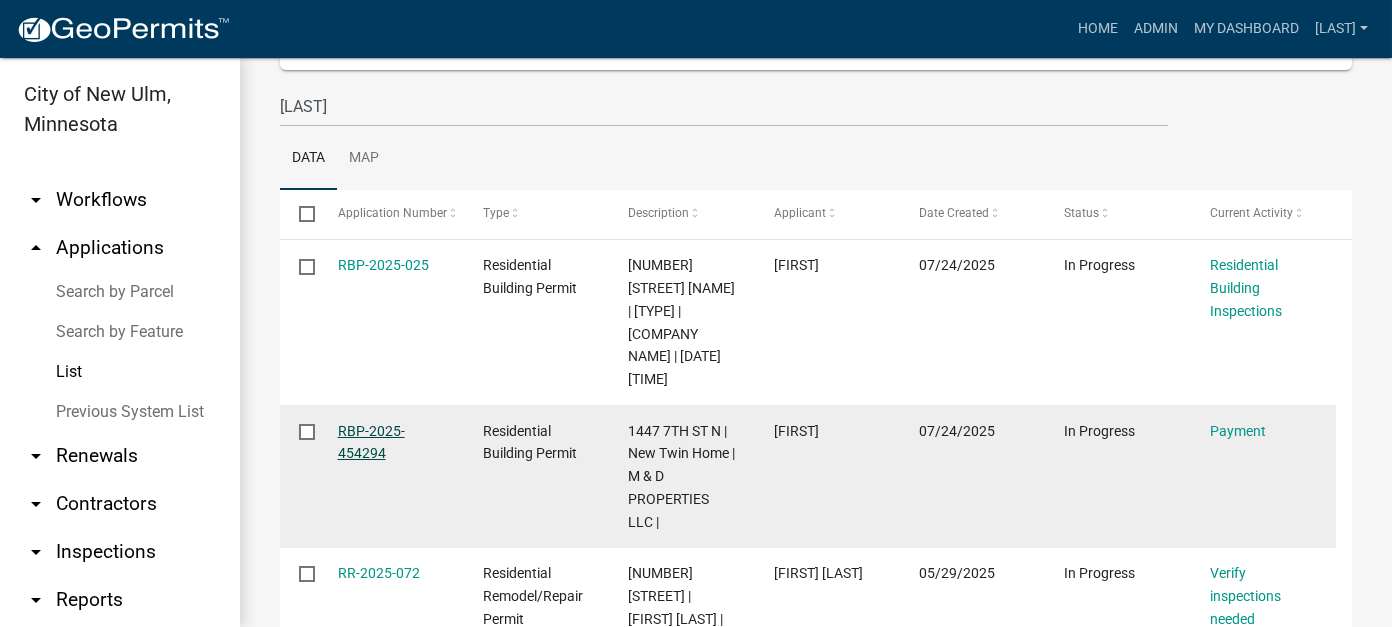 click on "RBP-2025-454294" 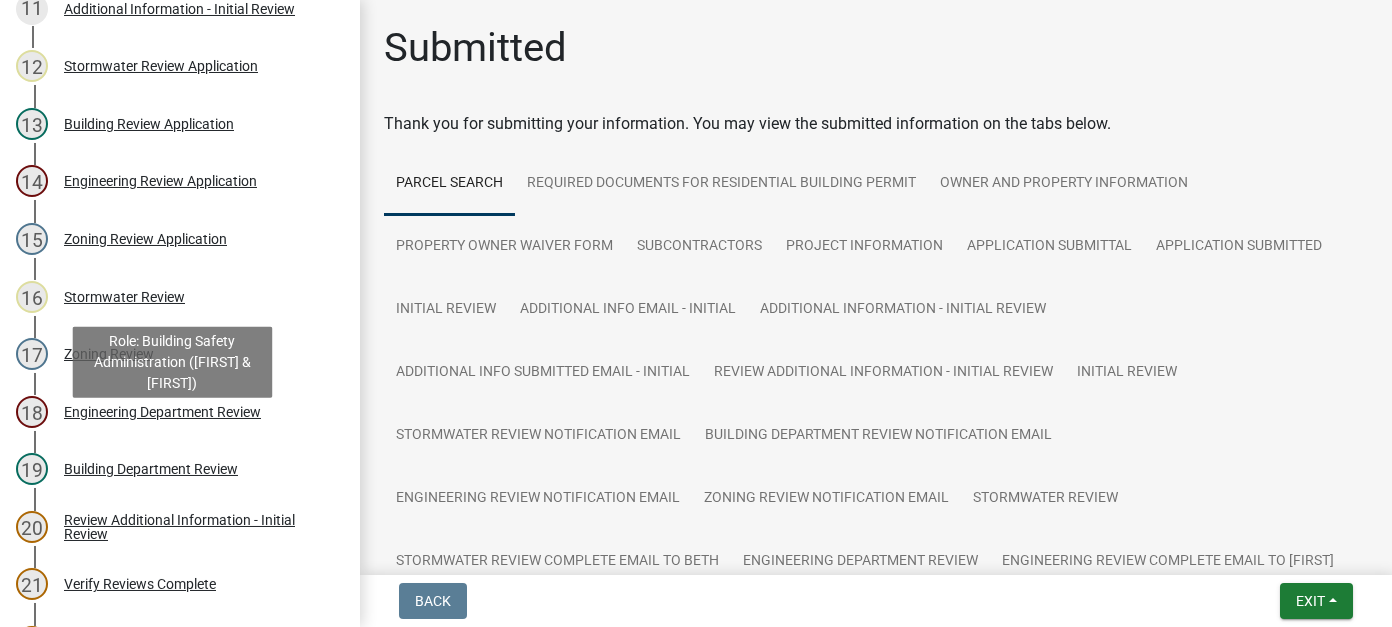scroll, scrollTop: 1000, scrollLeft: 0, axis: vertical 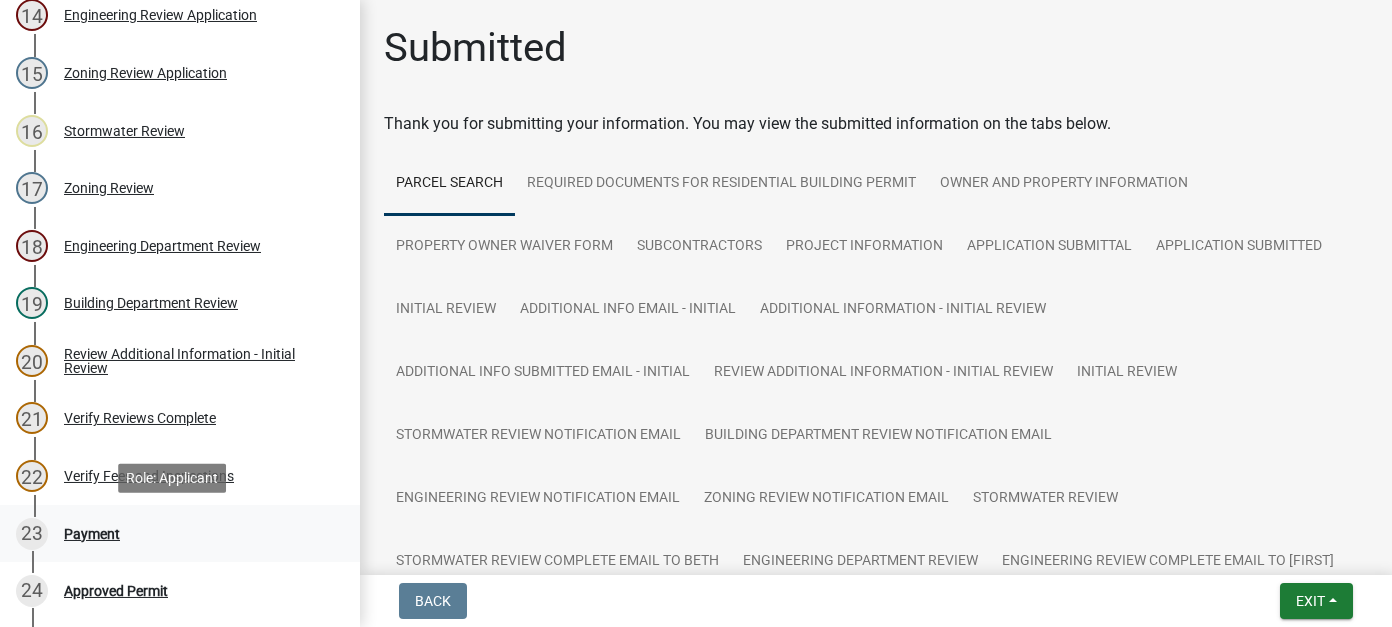 click on "Payment" at bounding box center (92, 534) 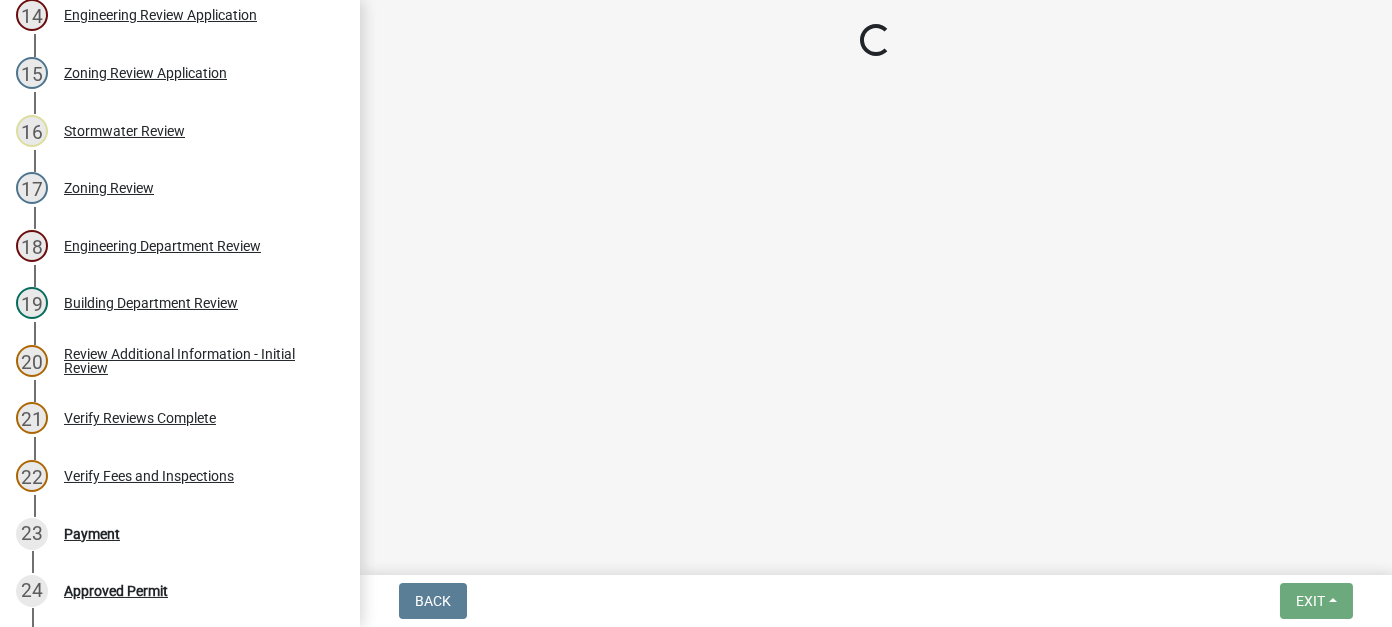 select on "3: 3" 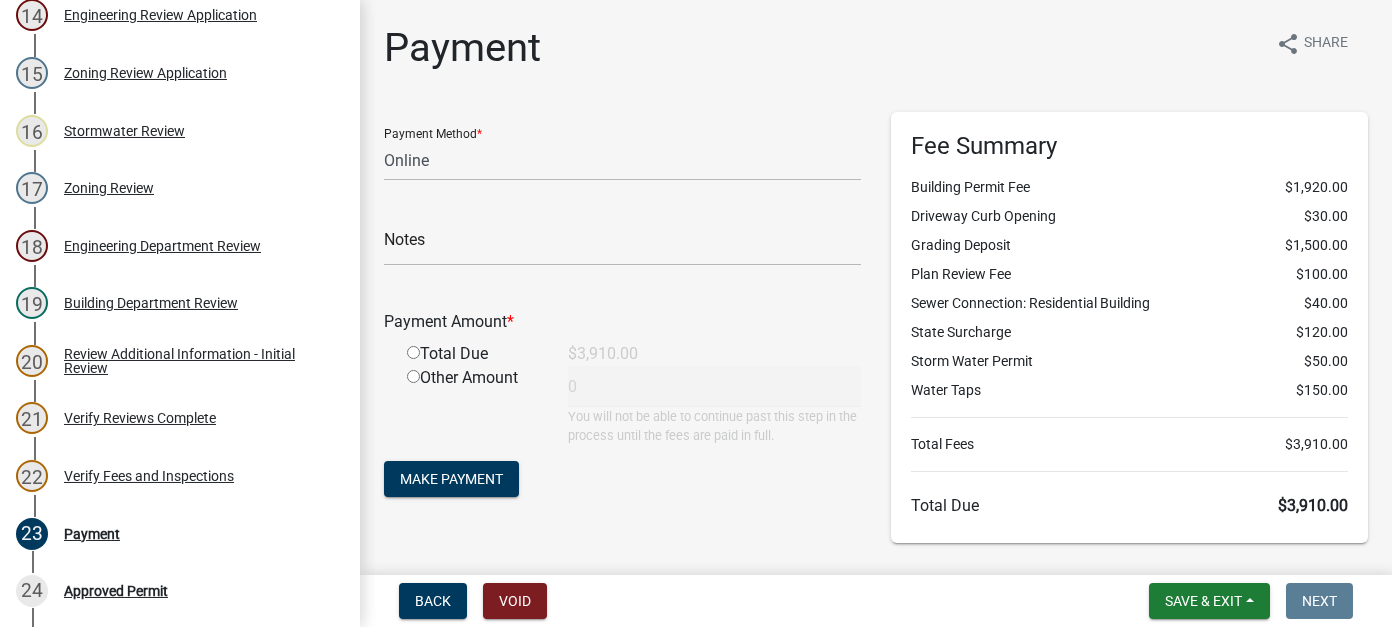 click 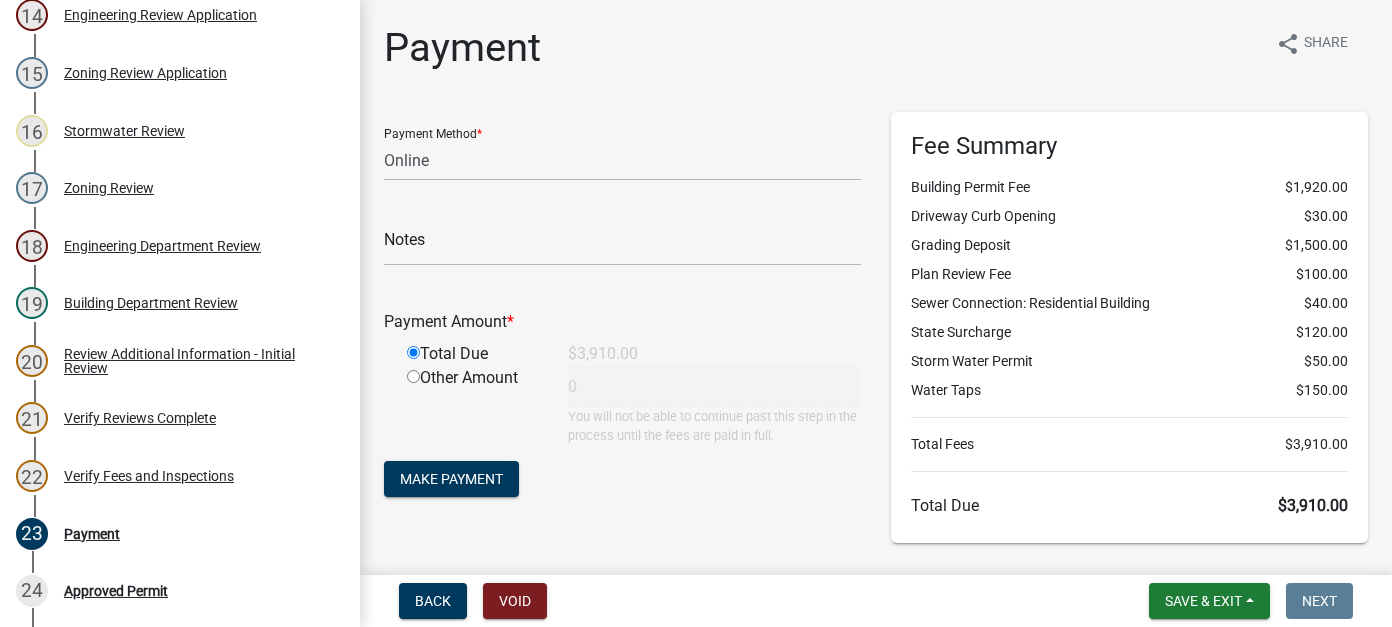 type on "3910" 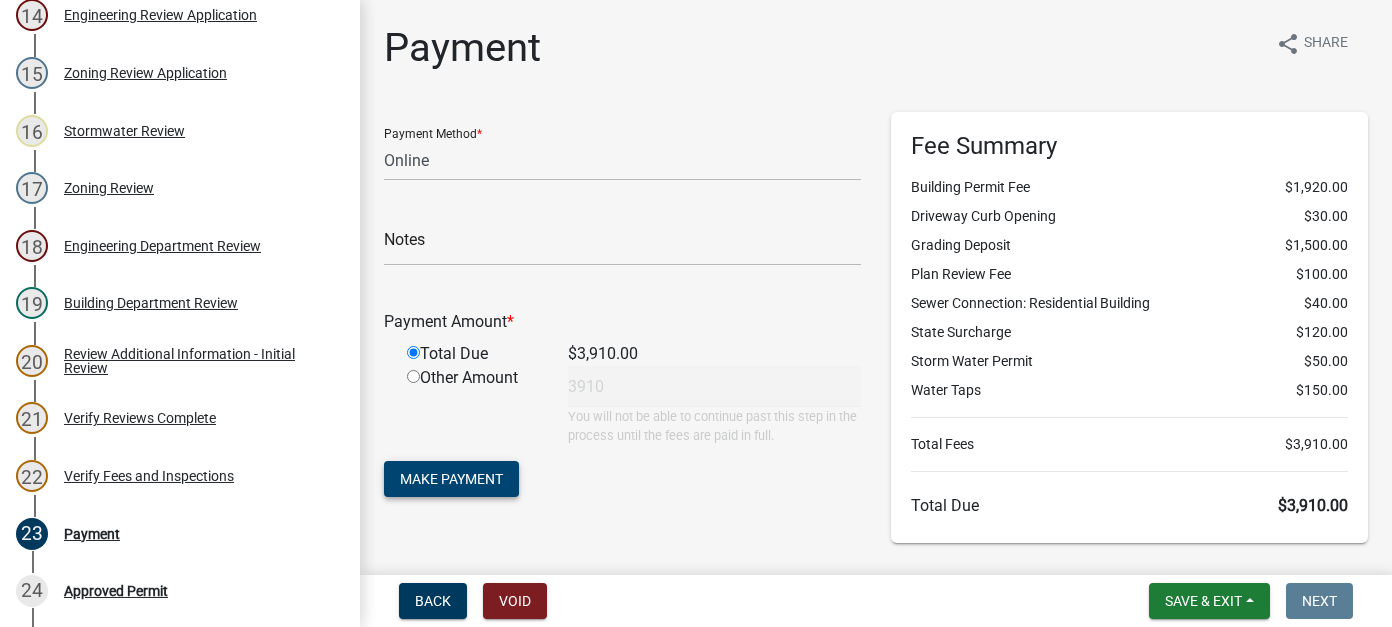 click on "Make Payment" 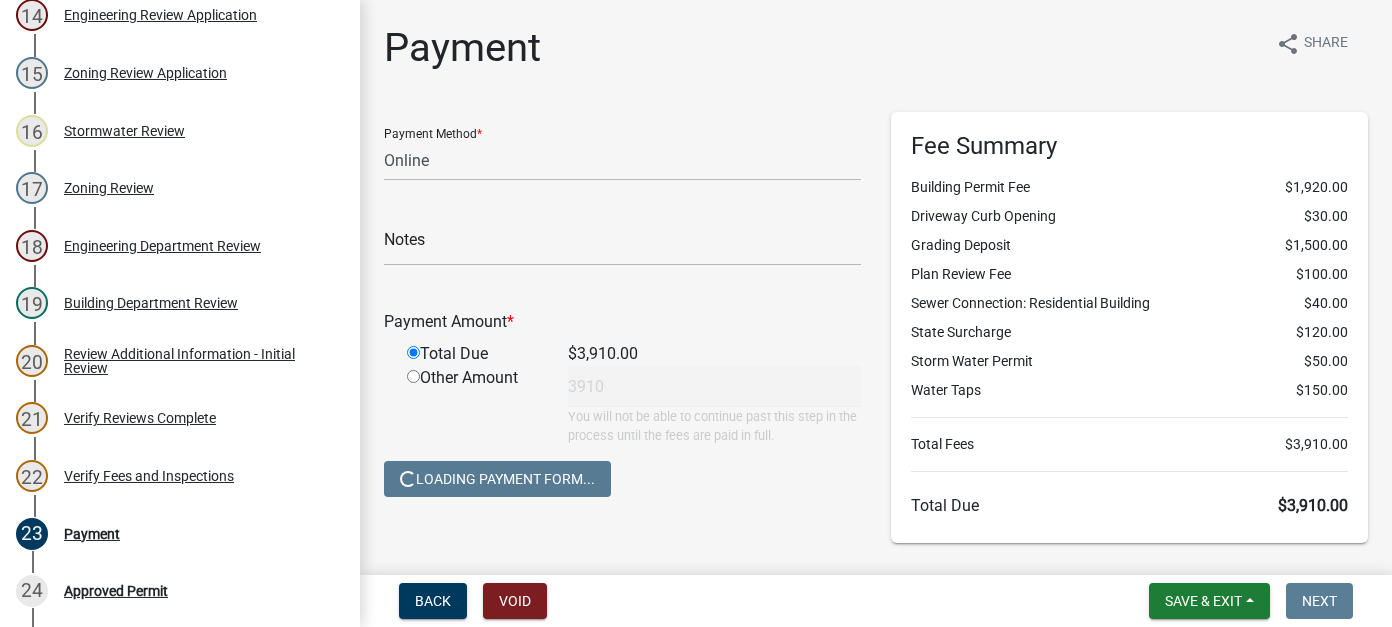 scroll, scrollTop: 52, scrollLeft: 0, axis: vertical 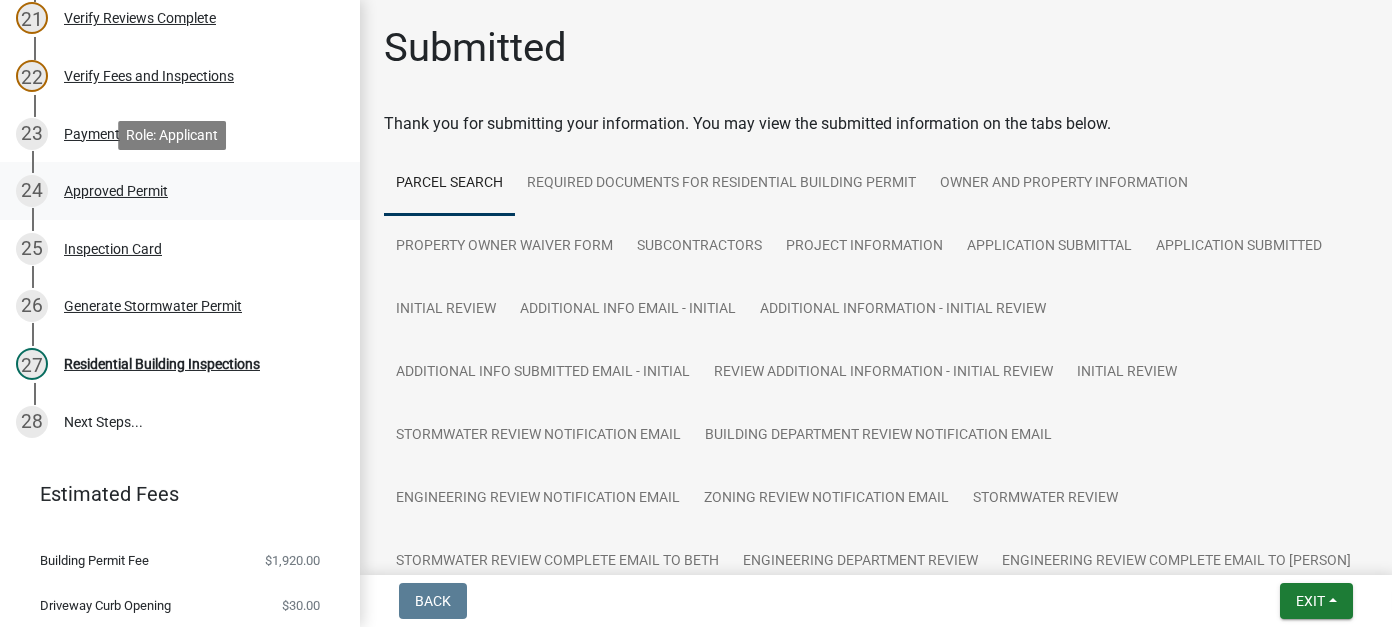 click on "[NUM] Approved Permit" at bounding box center [172, 191] 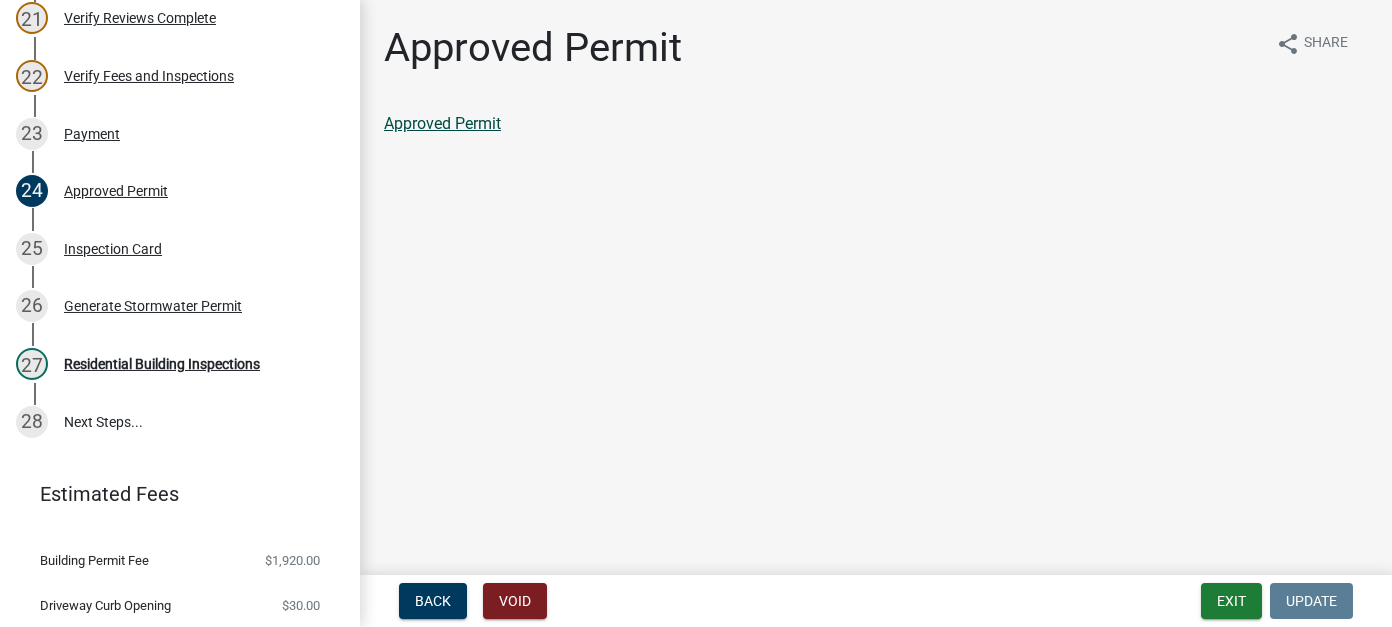click on "Approved Permit" 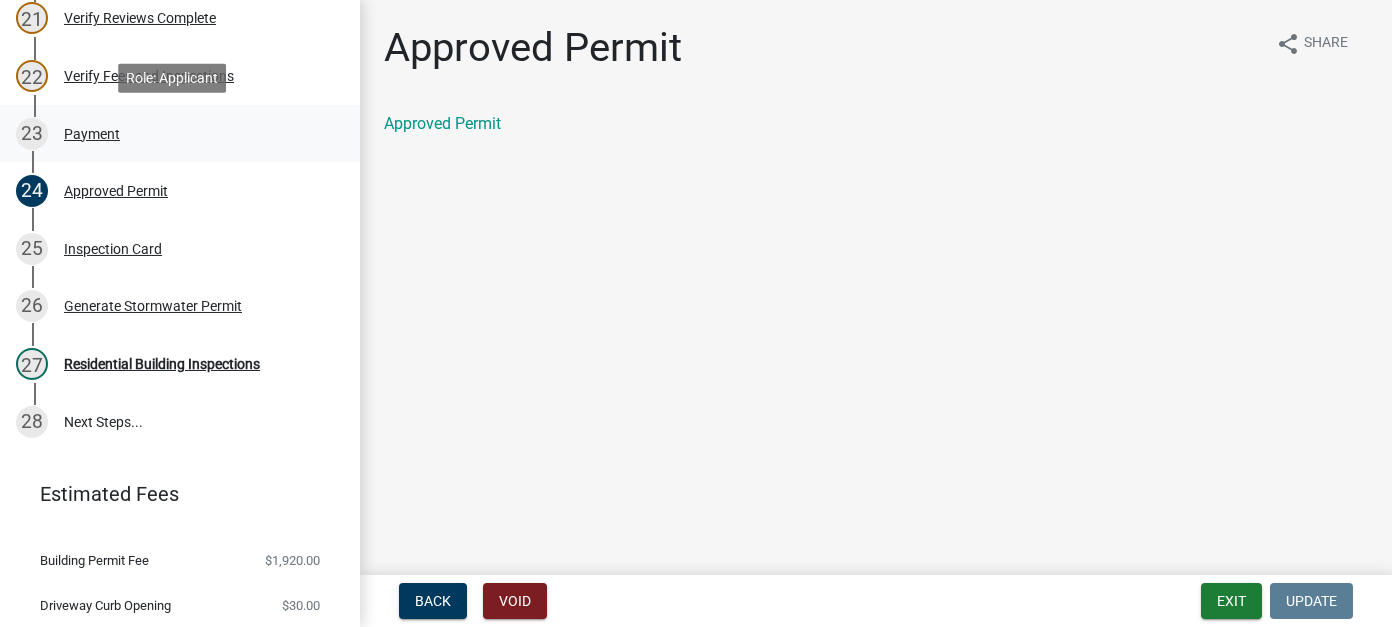 click on "Payment" at bounding box center (92, 134) 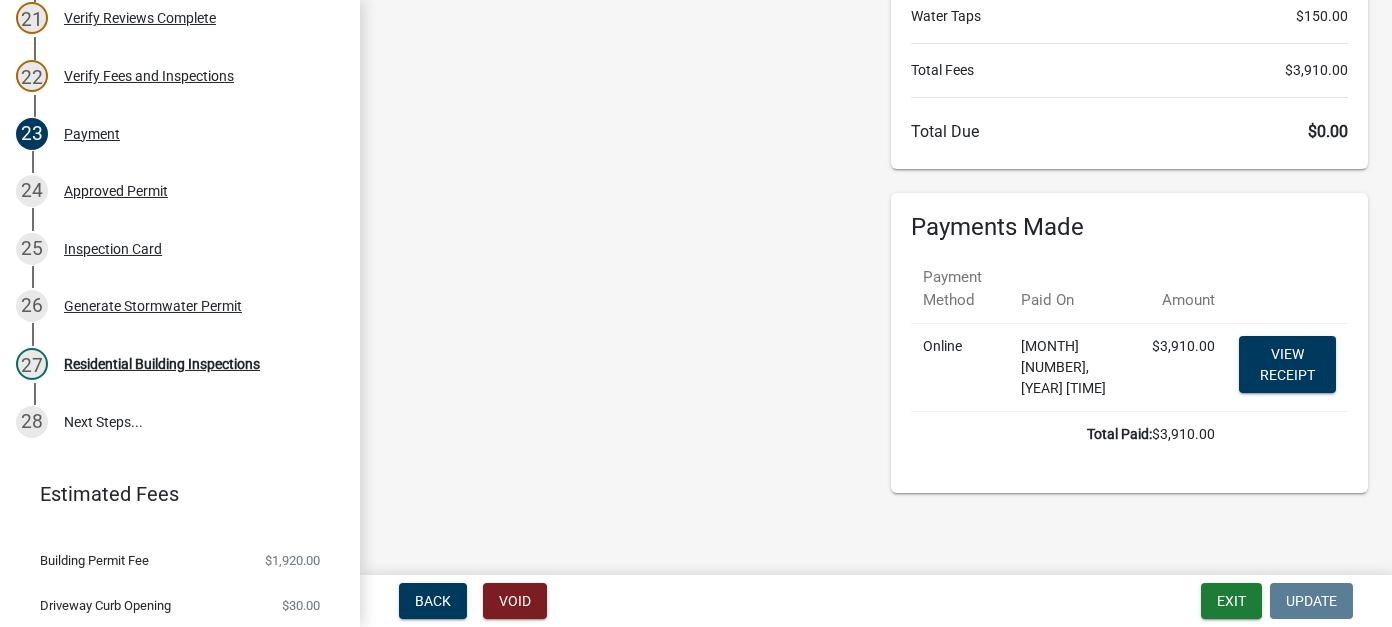 scroll, scrollTop: 376, scrollLeft: 0, axis: vertical 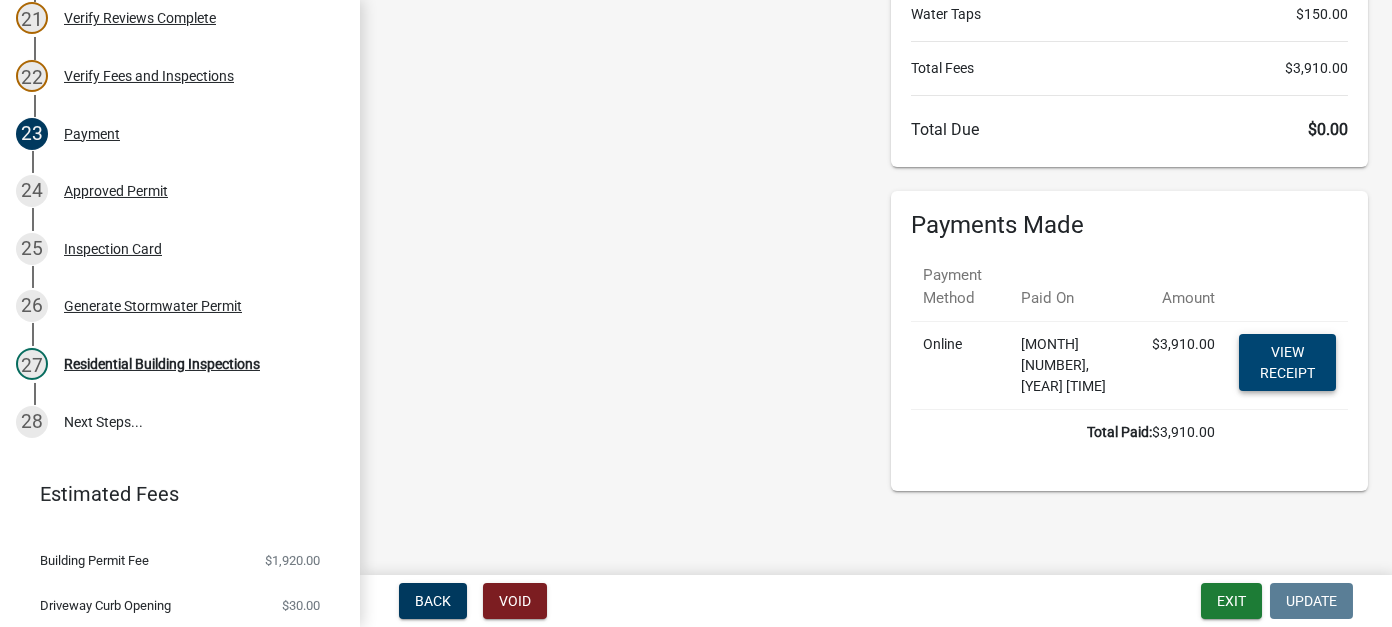 click on "View receipt" 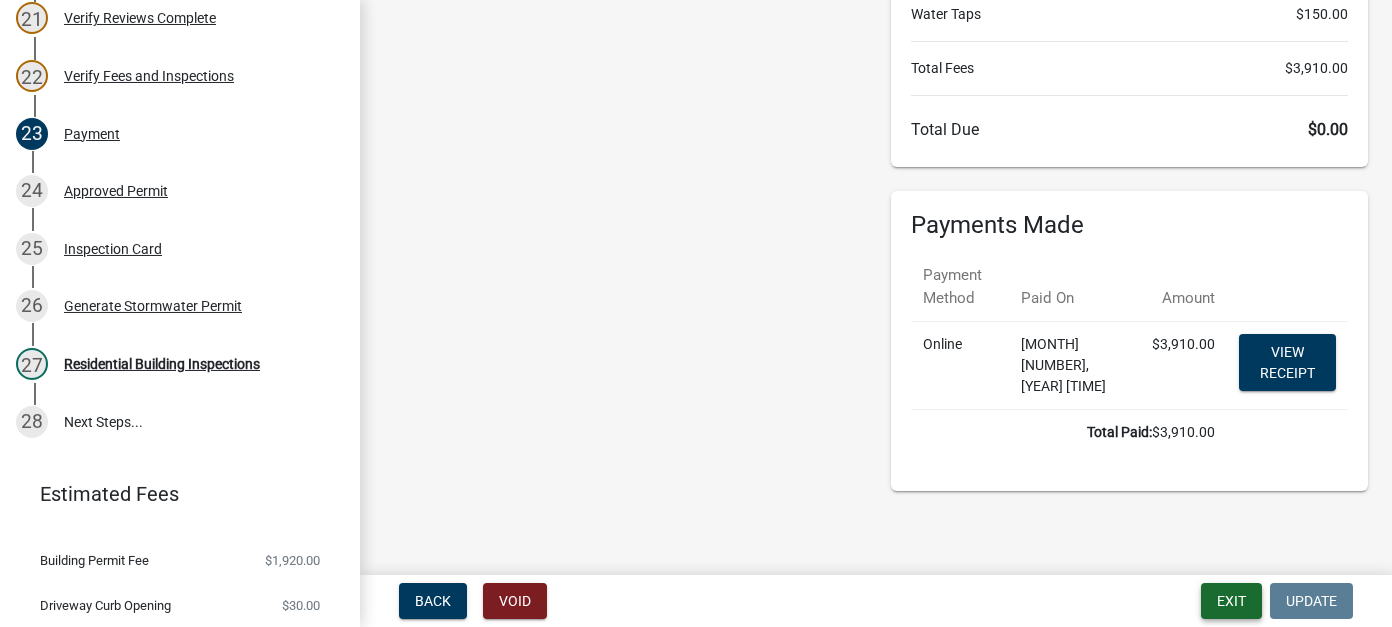 click on "Exit" at bounding box center [1231, 601] 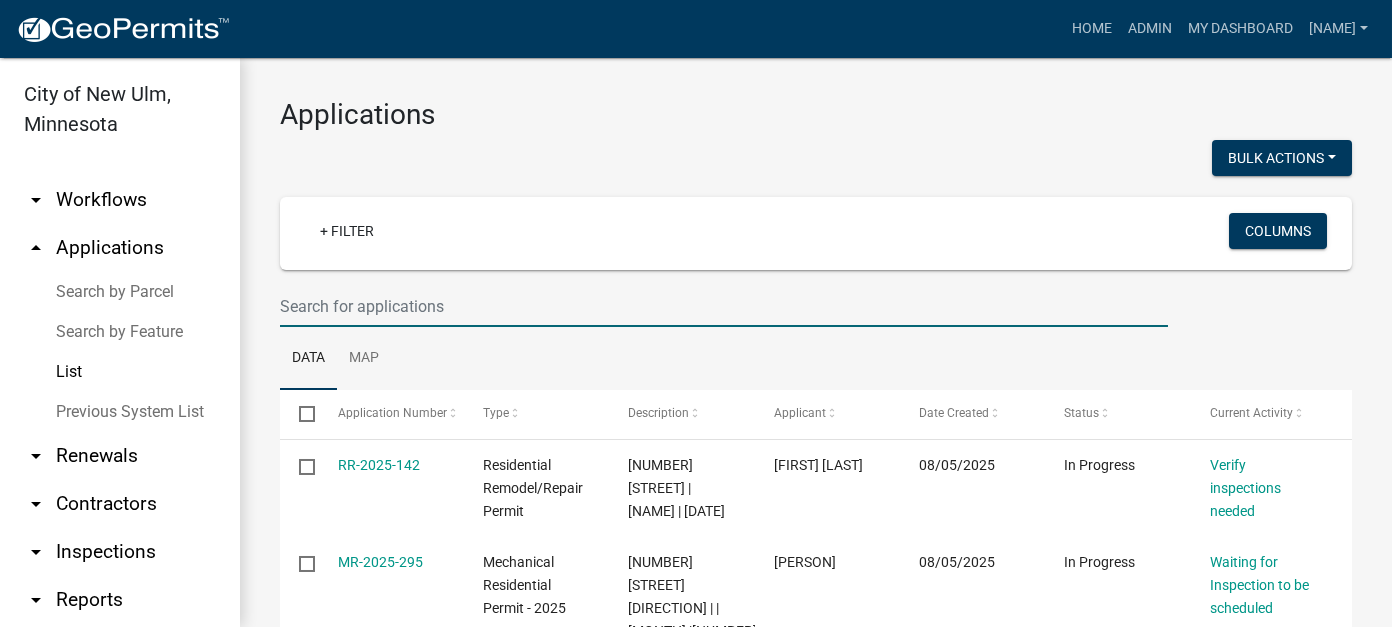 click at bounding box center [724, 306] 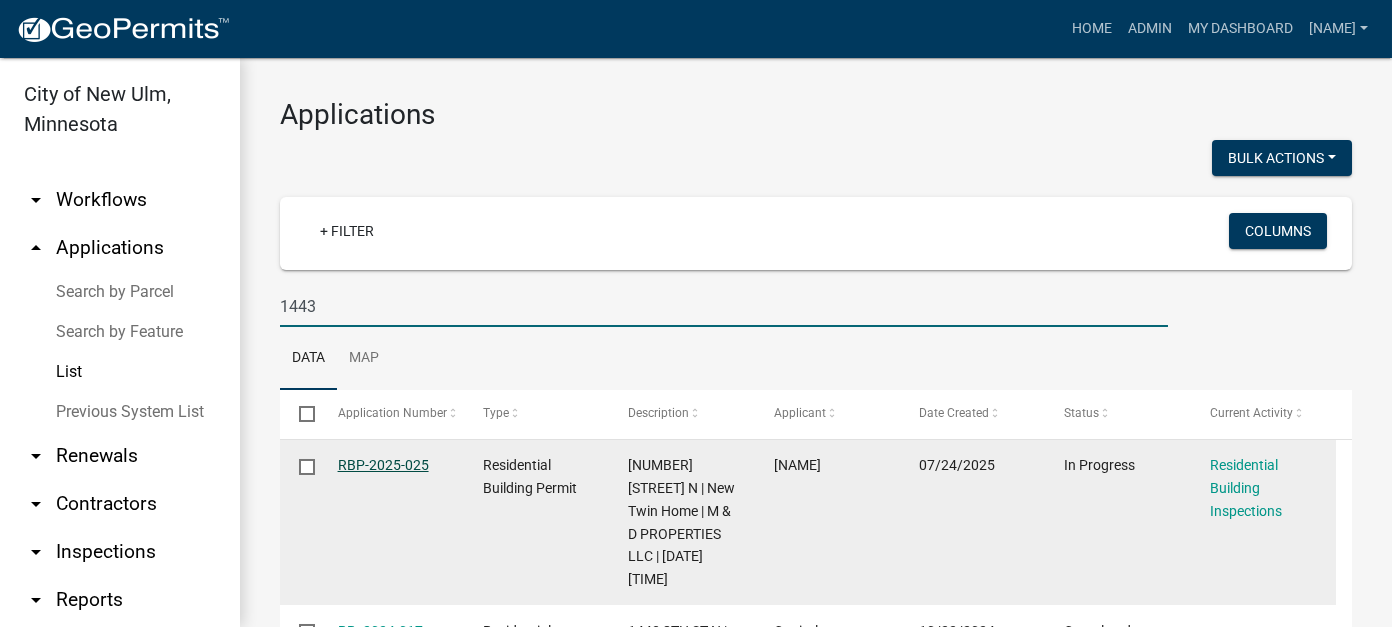 type on "1443" 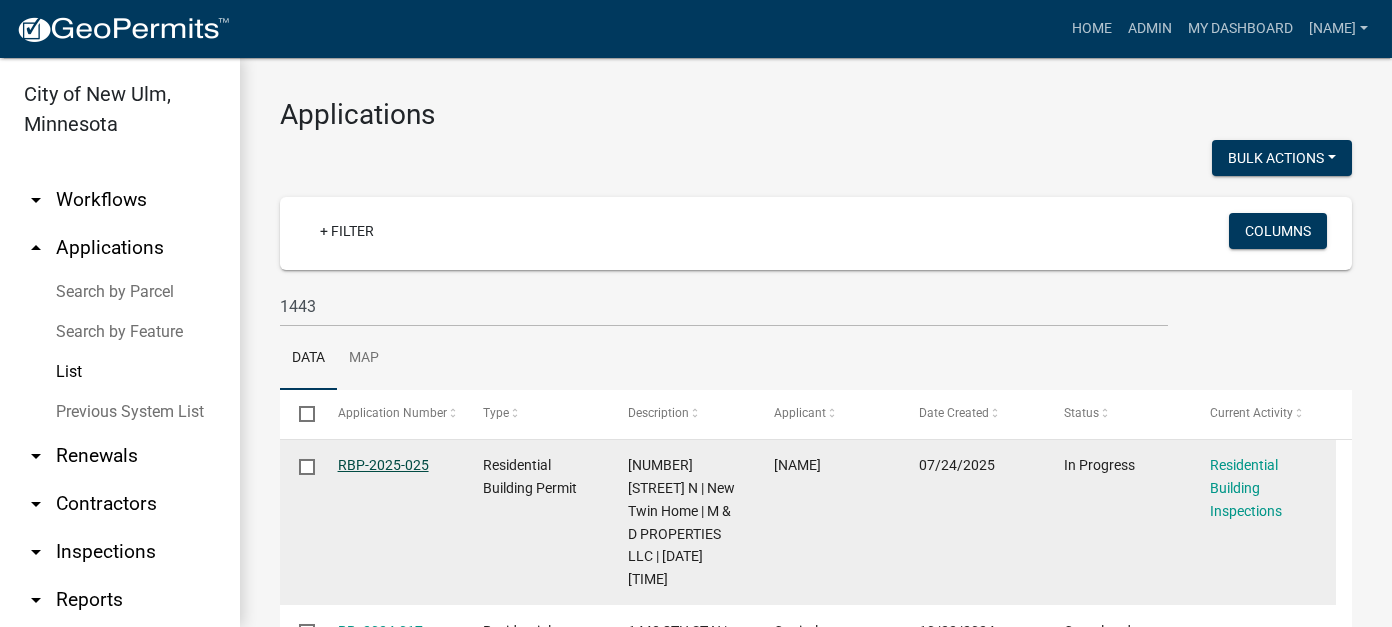 click on "RBP-2025-025" 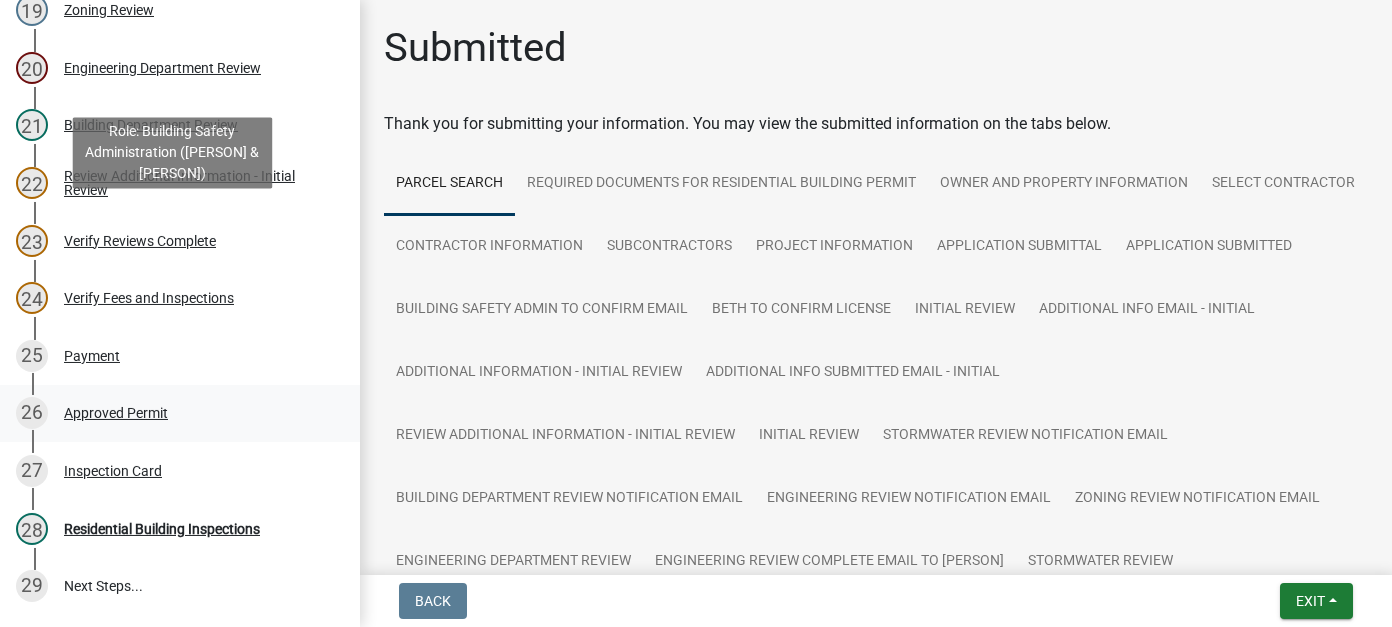 scroll, scrollTop: 1304, scrollLeft: 0, axis: vertical 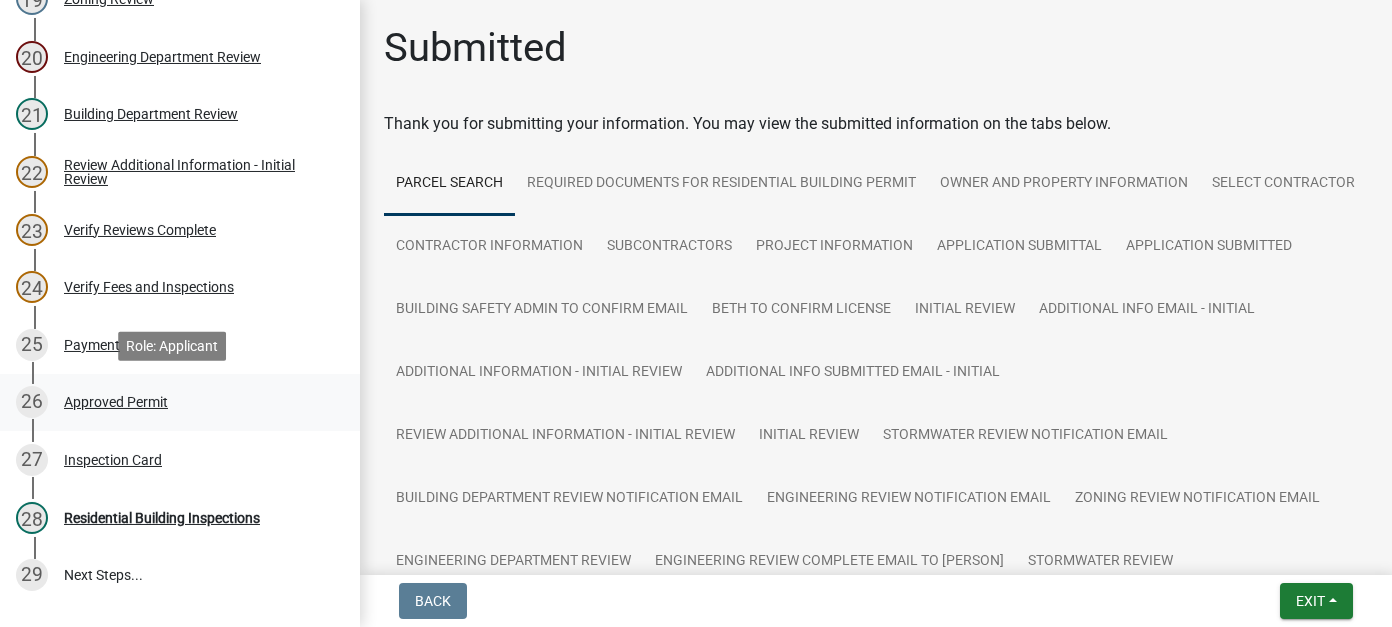 click on "Approved Permit" at bounding box center [116, 402] 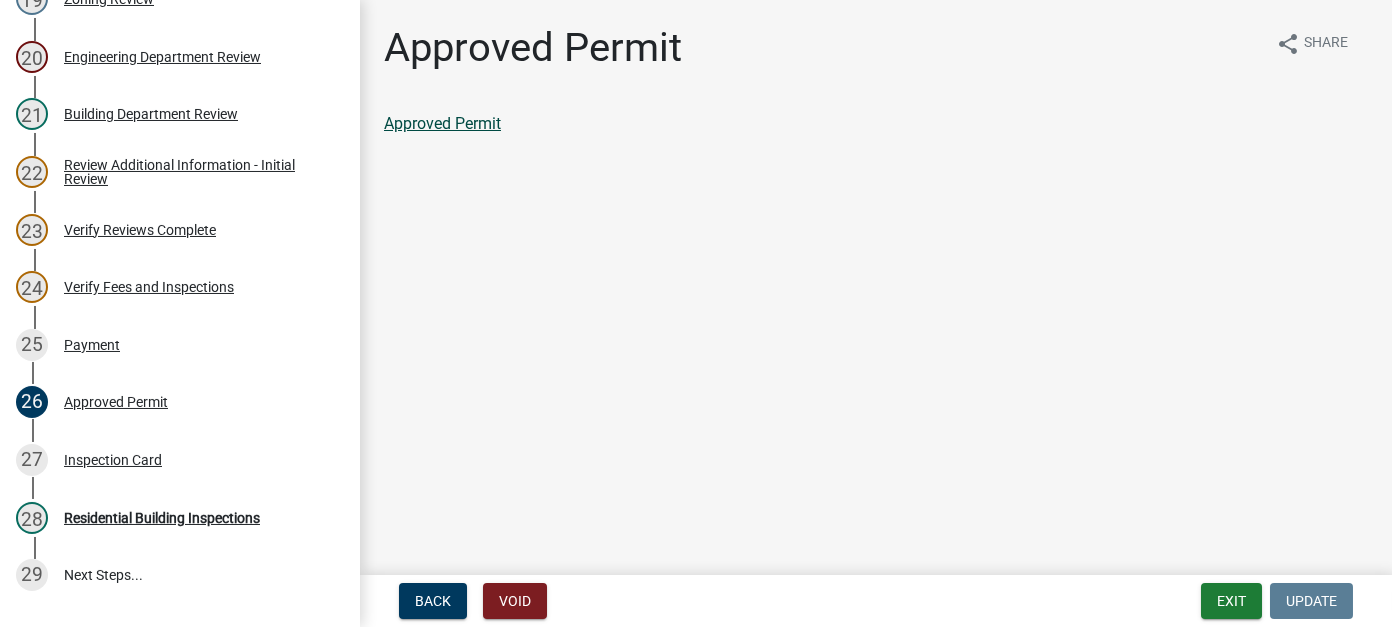 click on "Approved Permit" 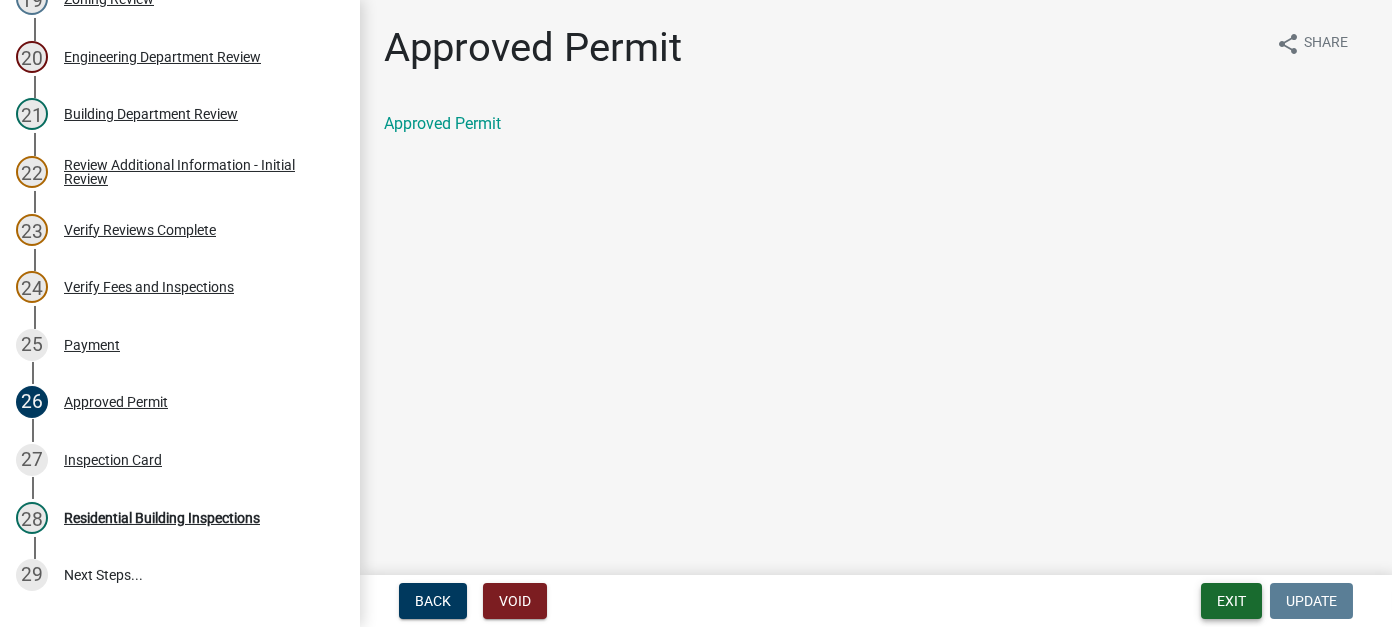 click on "Exit" at bounding box center (1231, 601) 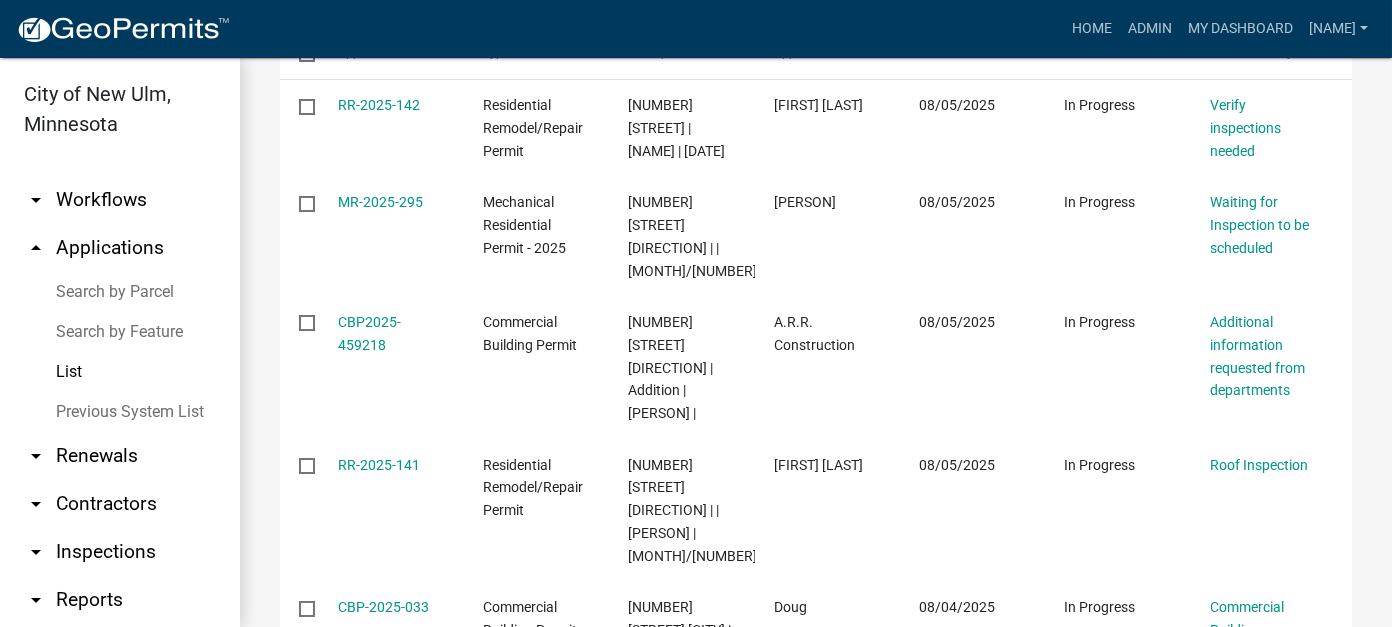 scroll, scrollTop: 0, scrollLeft: 0, axis: both 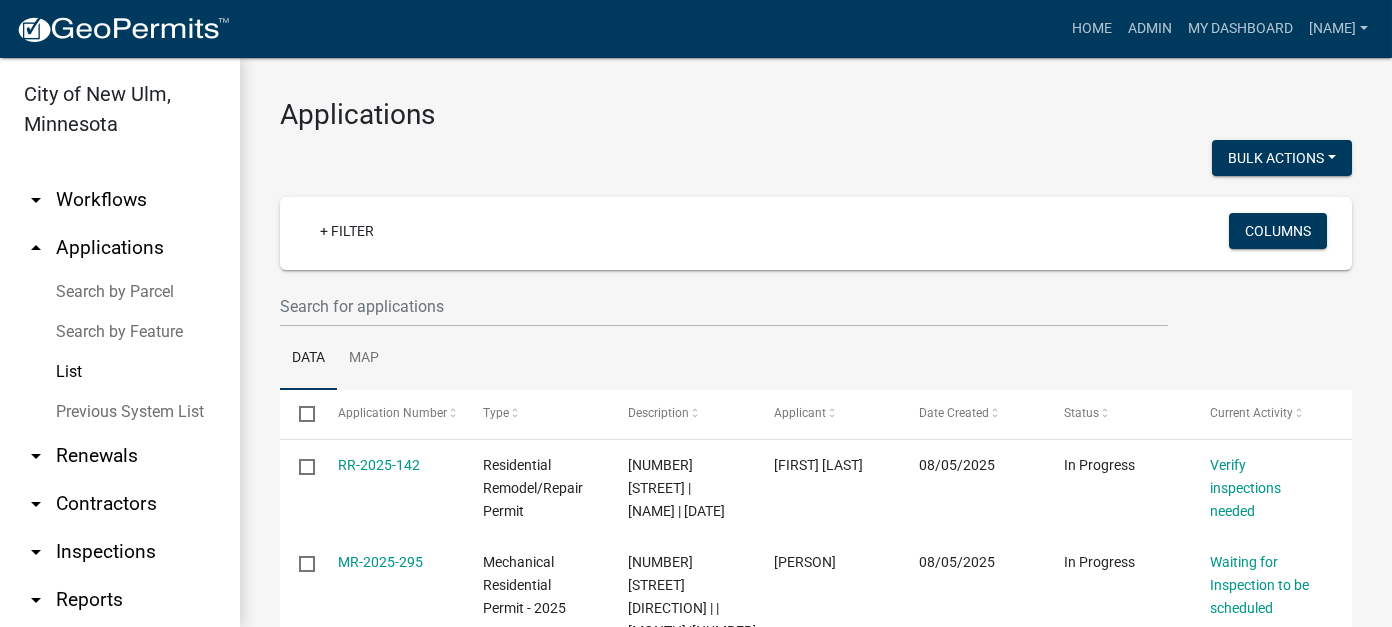 click on "Previous System List" at bounding box center [120, 412] 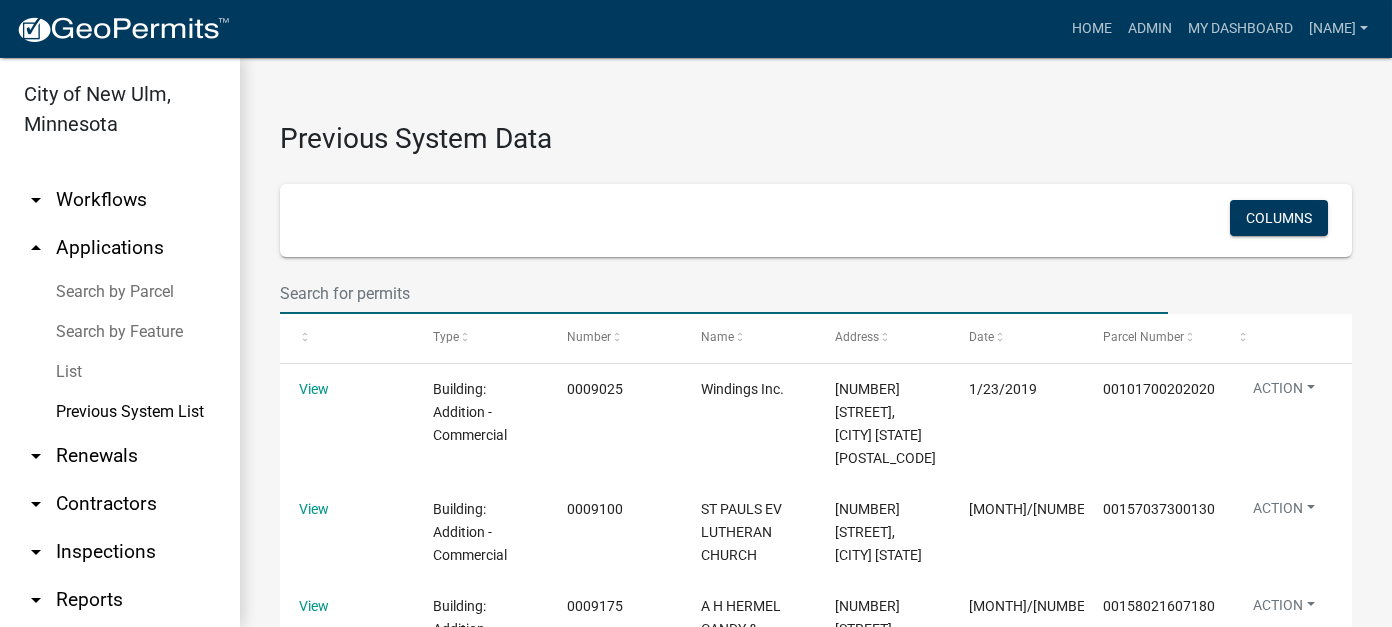 click at bounding box center [724, 293] 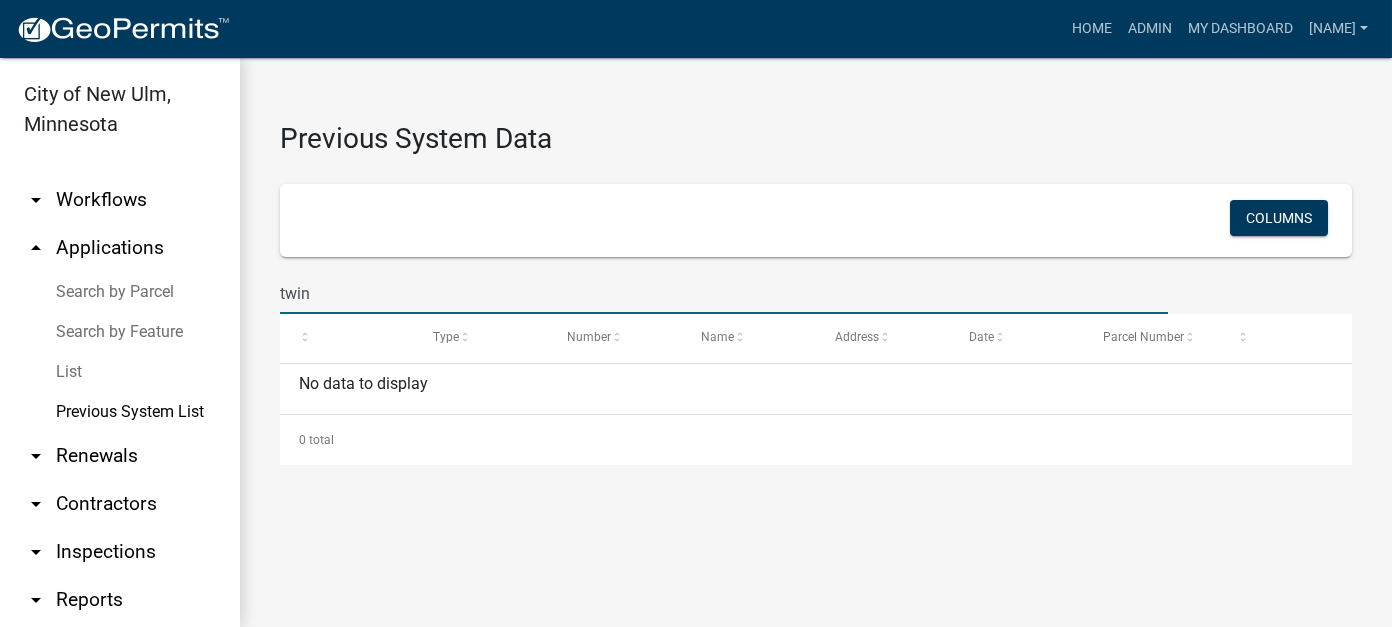 drag, startPoint x: 362, startPoint y: 294, endPoint x: 162, endPoint y: 274, distance: 200.99751 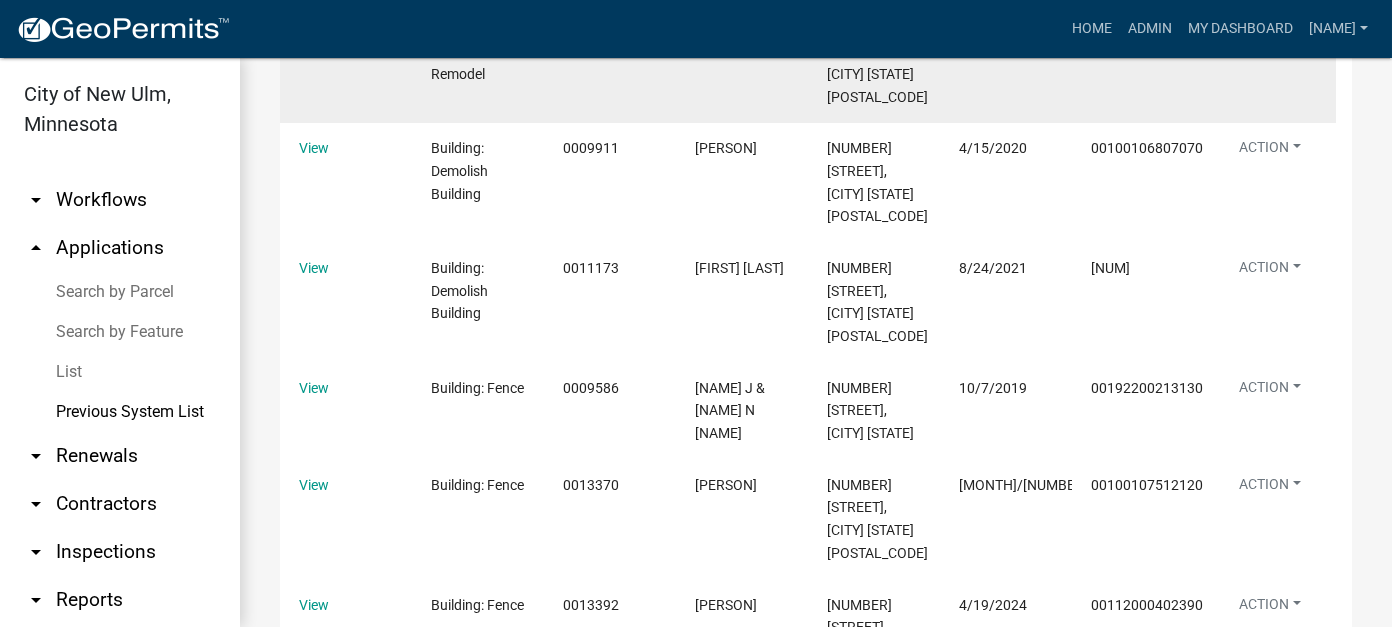 scroll, scrollTop: 0, scrollLeft: 0, axis: both 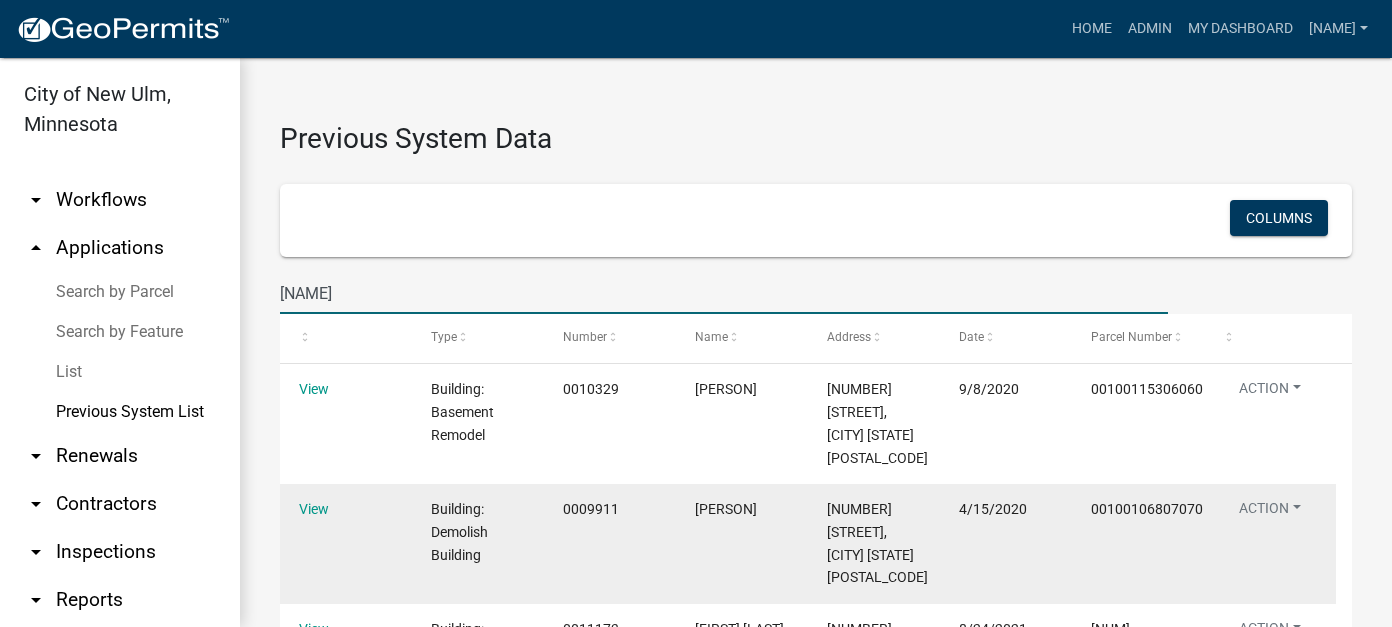 type on "[NAME]" 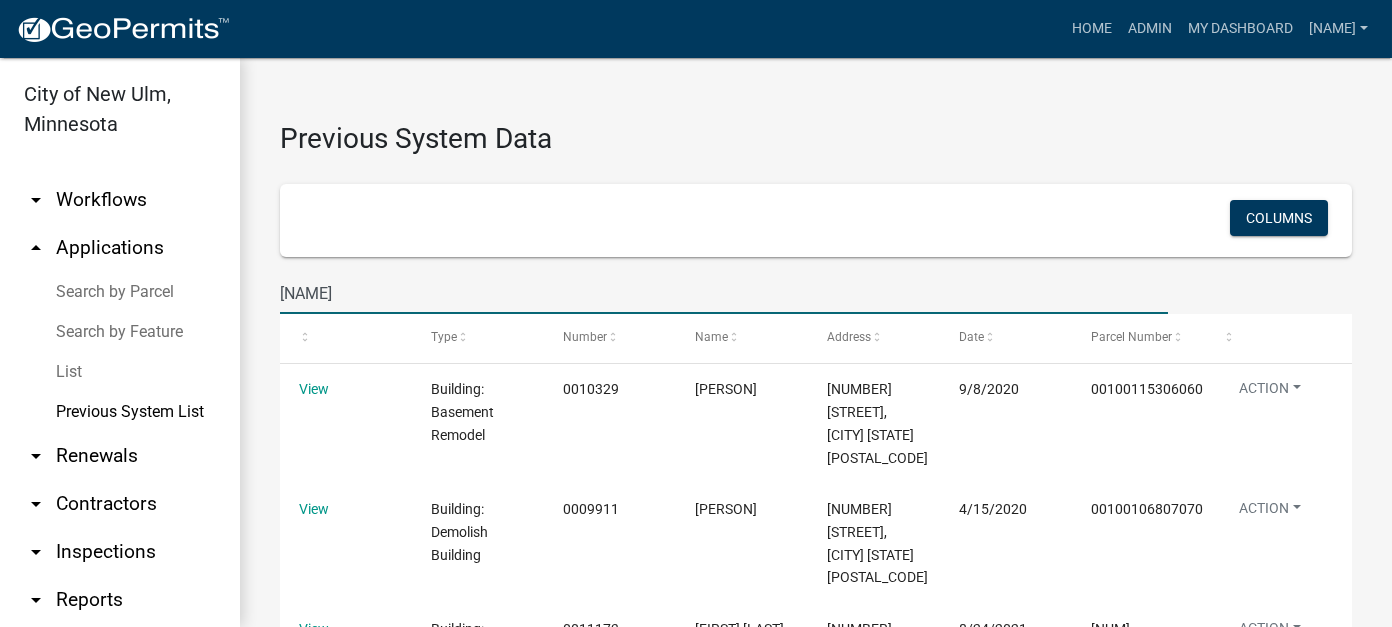 drag, startPoint x: 332, startPoint y: 299, endPoint x: 203, endPoint y: 283, distance: 129.98846 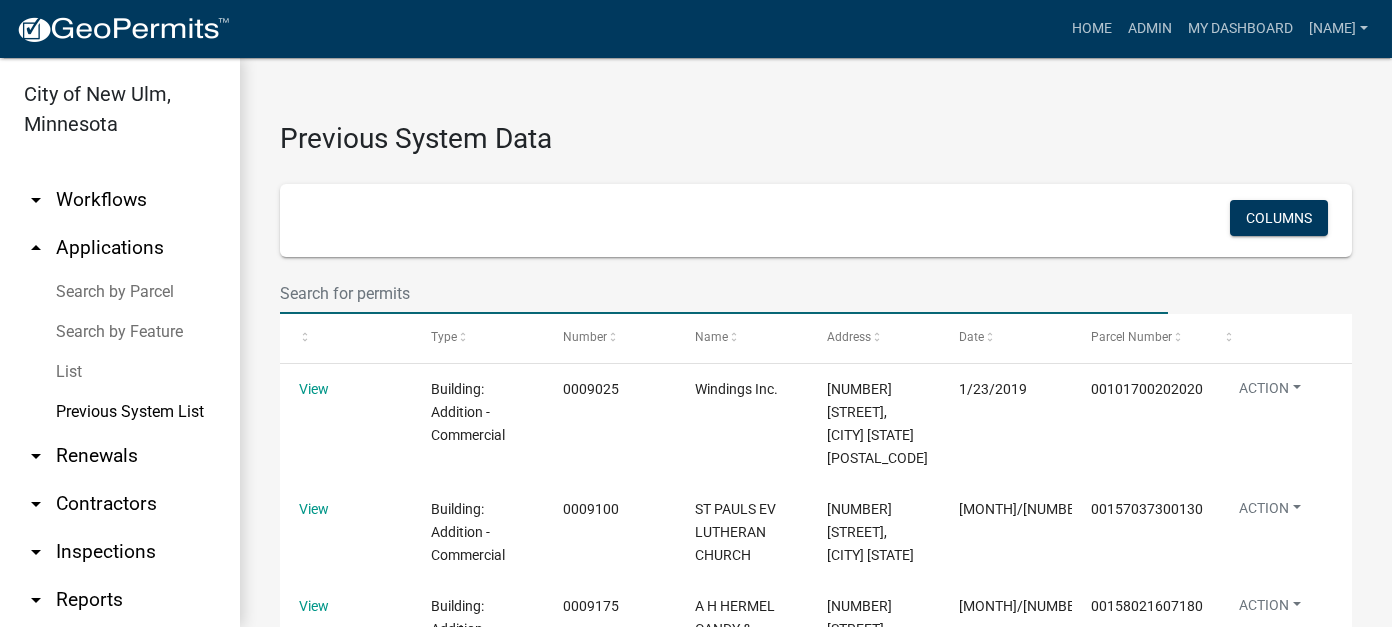 type 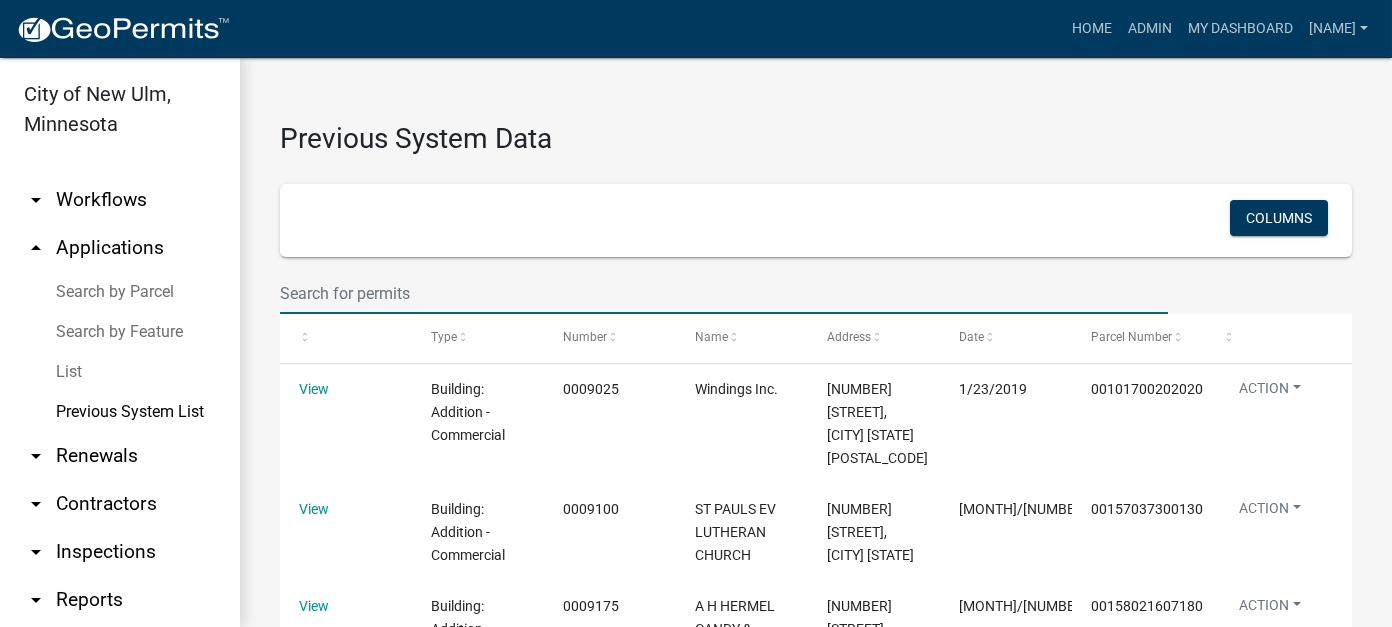 click on "arrow_drop_down   Renewals" at bounding box center [120, 456] 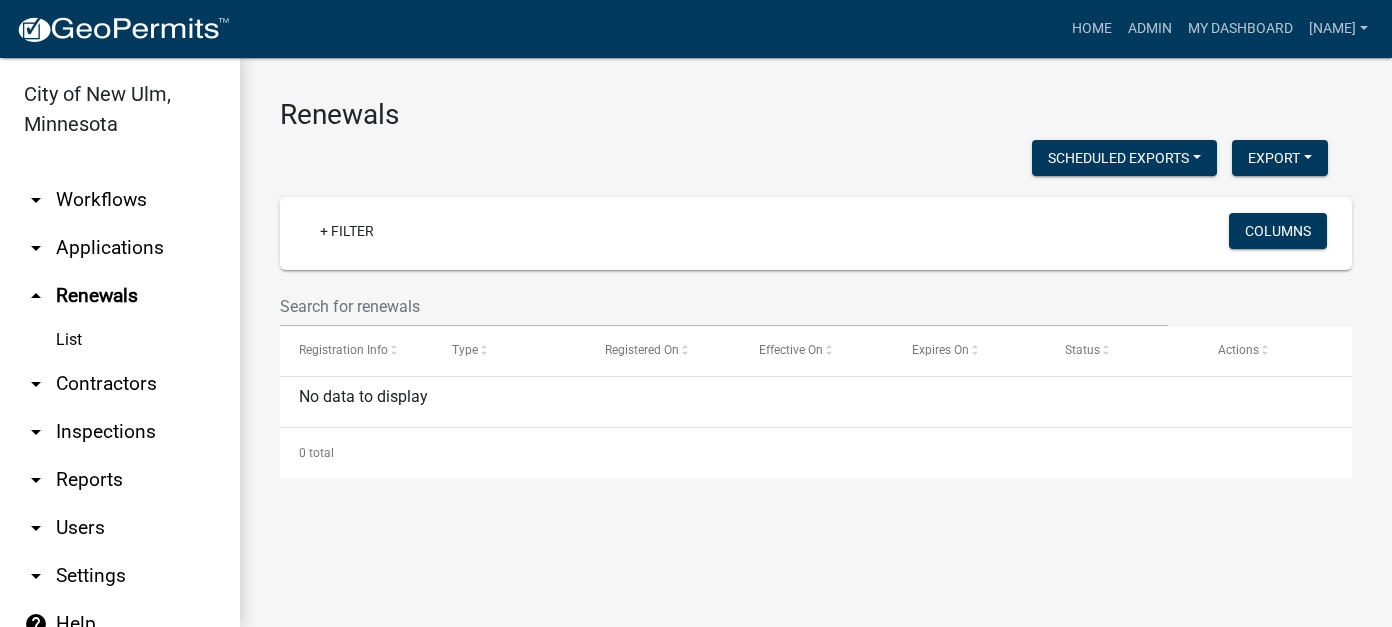 click on "arrow_drop_down   Applications" at bounding box center [120, 248] 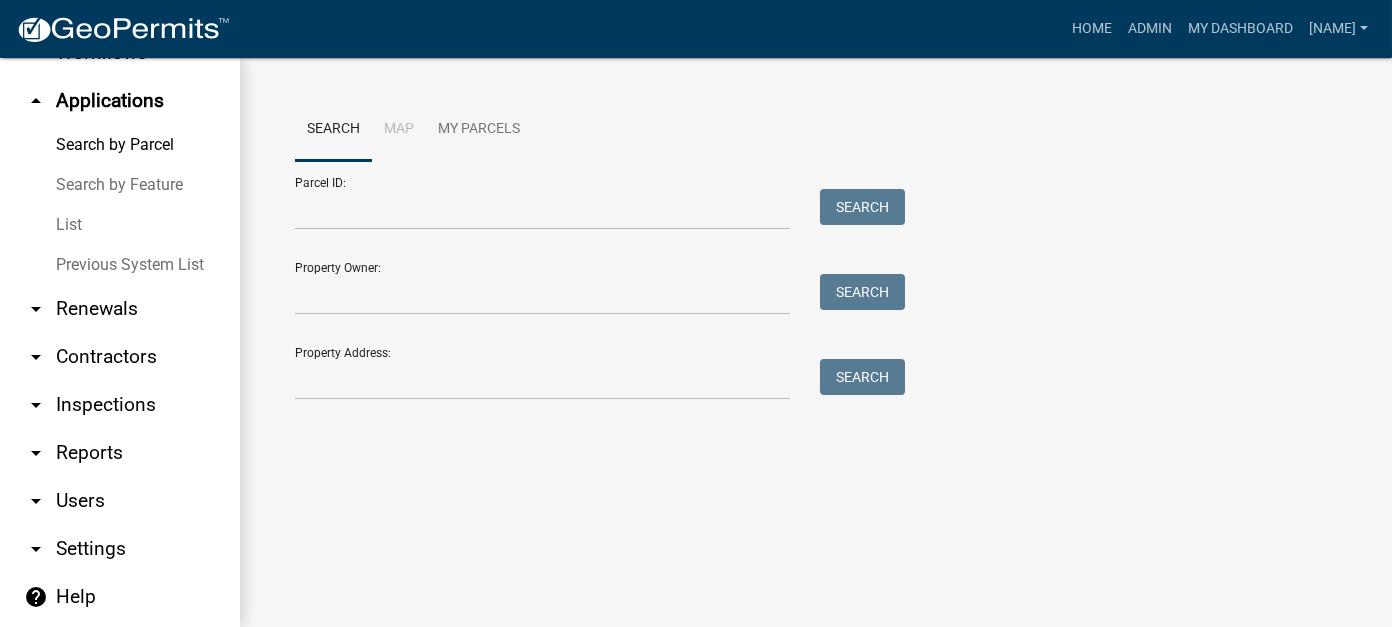 scroll, scrollTop: 148, scrollLeft: 0, axis: vertical 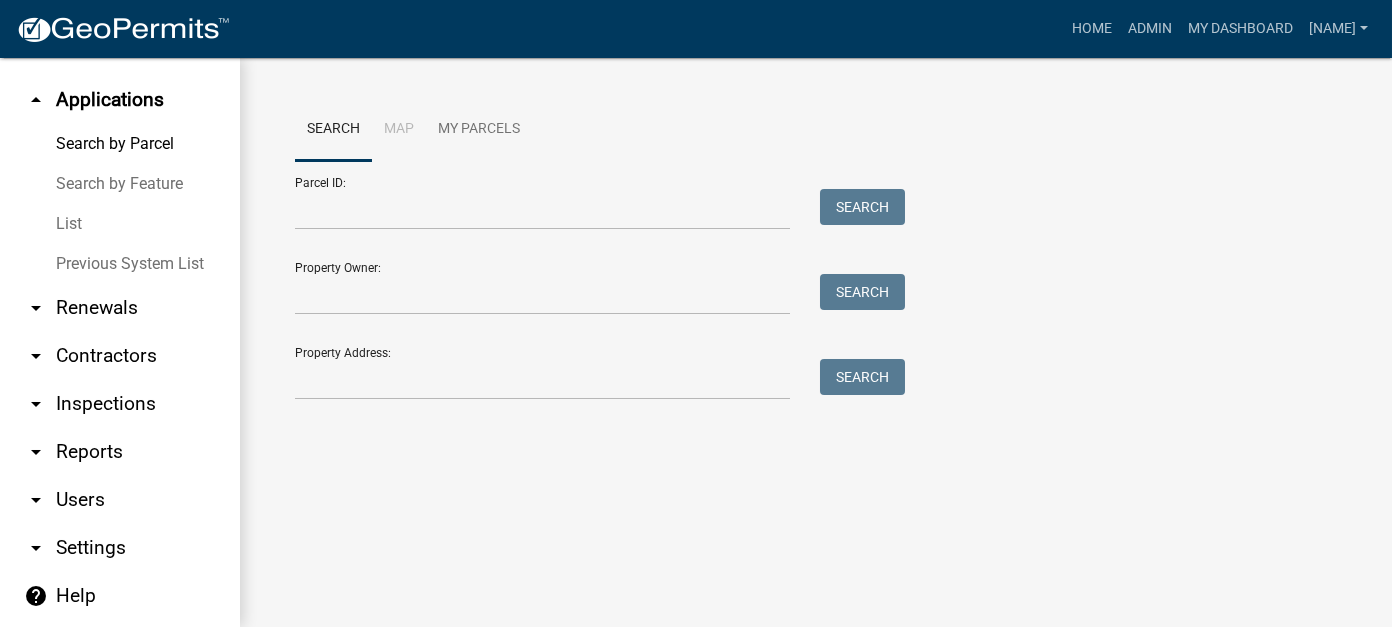 click on "arrow_drop_down   Reports" at bounding box center (120, 452) 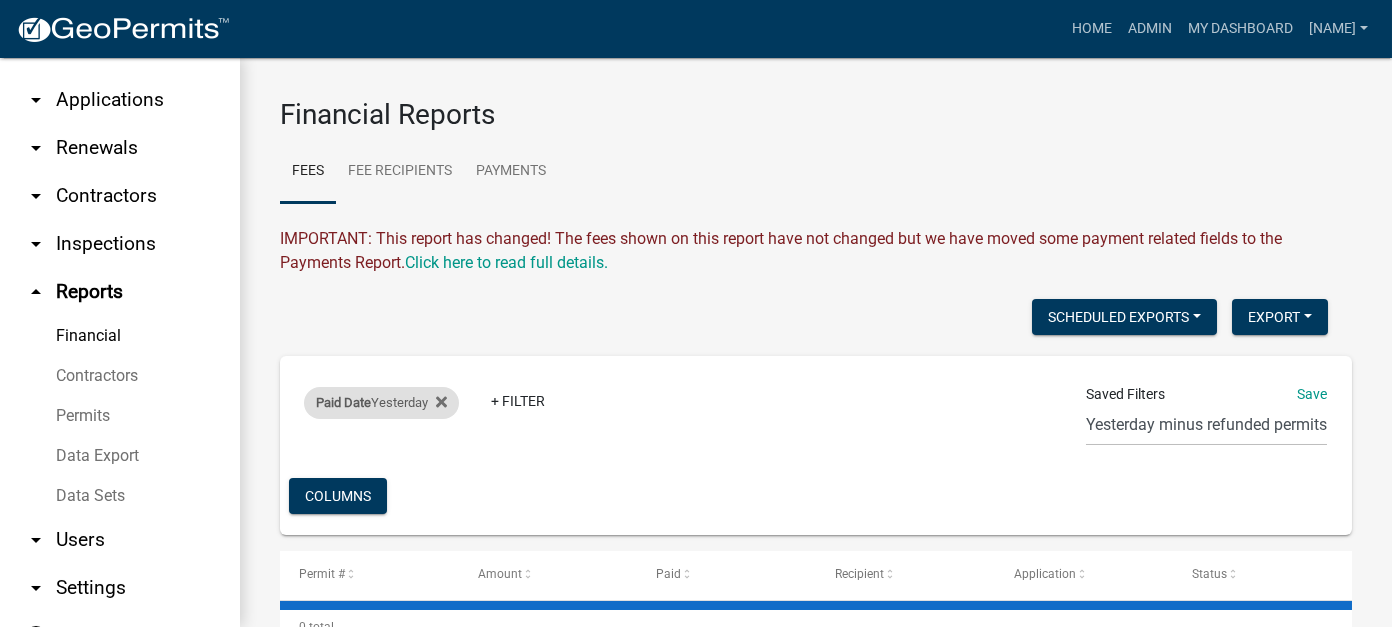click on "Paid Date" at bounding box center (343, 402) 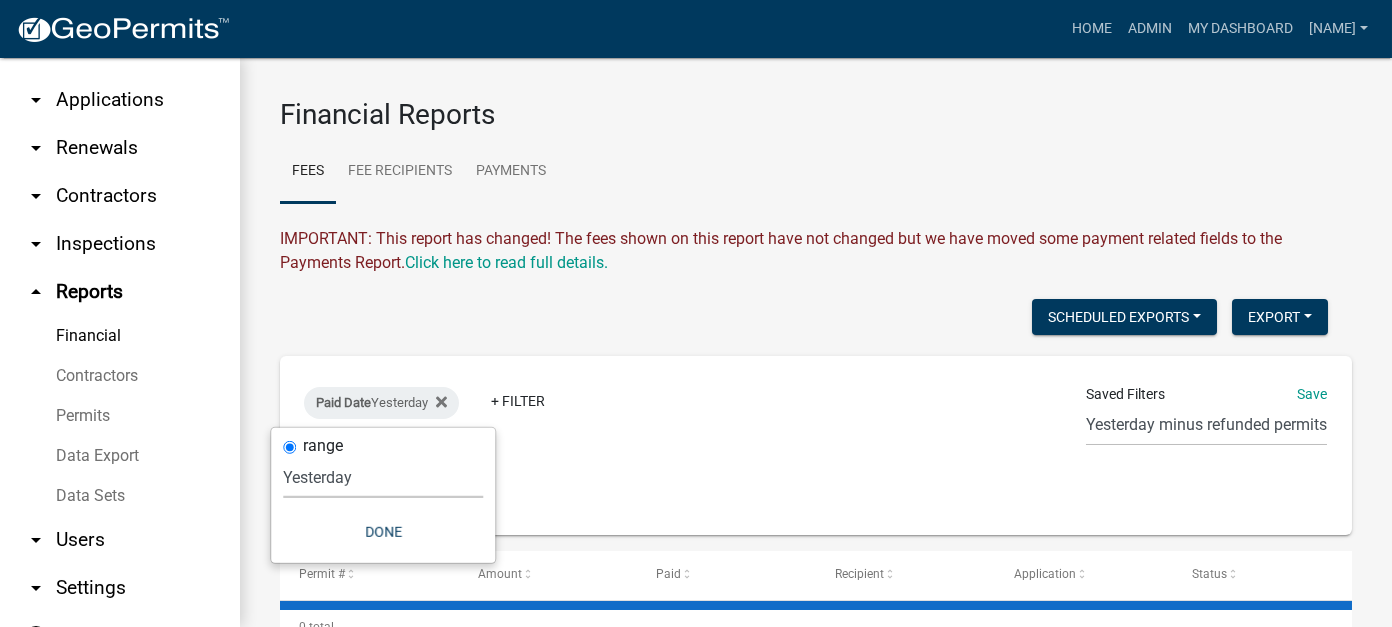 click on "Today   Yesterday   Current Week   Previous Week   Current Month   Last Month   Current Calendar Quarter   Previous Calendar Quarter   Current Year   Last Year   Custom" at bounding box center (383, 477) 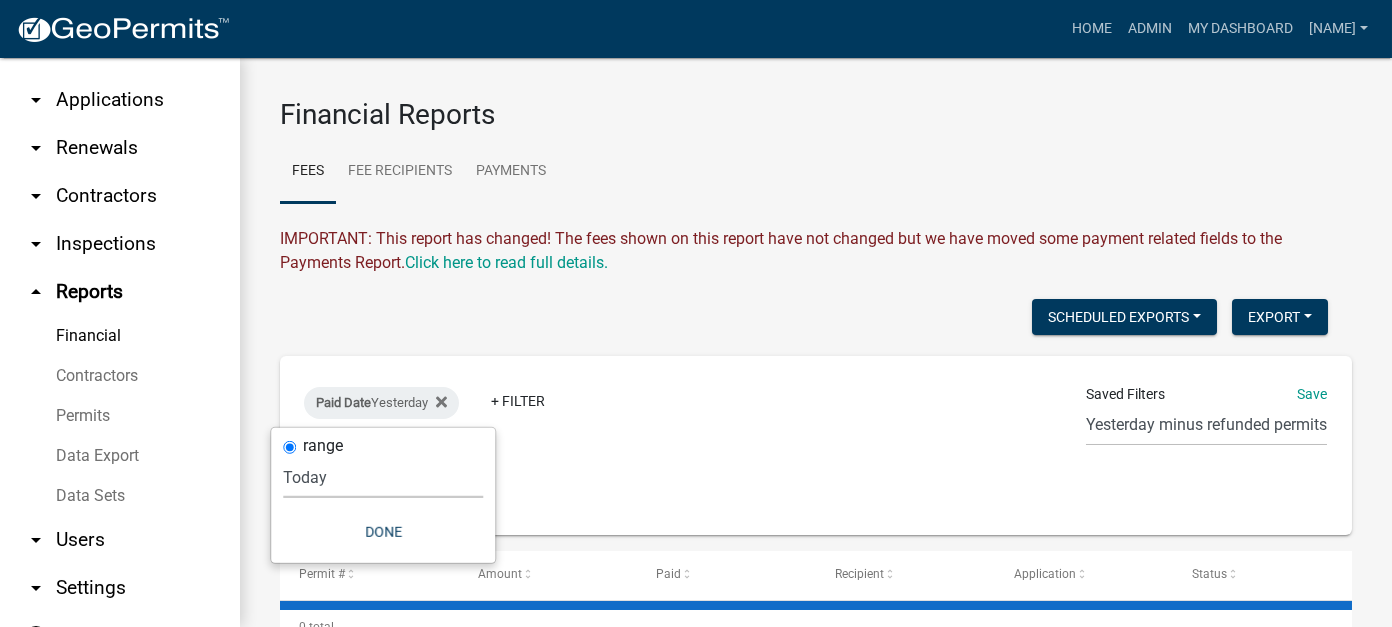 click on "Today   Yesterday   Current Week   Previous Week   Current Month   Last Month   Current Calendar Quarter   Previous Calendar Quarter   Current Year   Last Year   Custom" at bounding box center [383, 477] 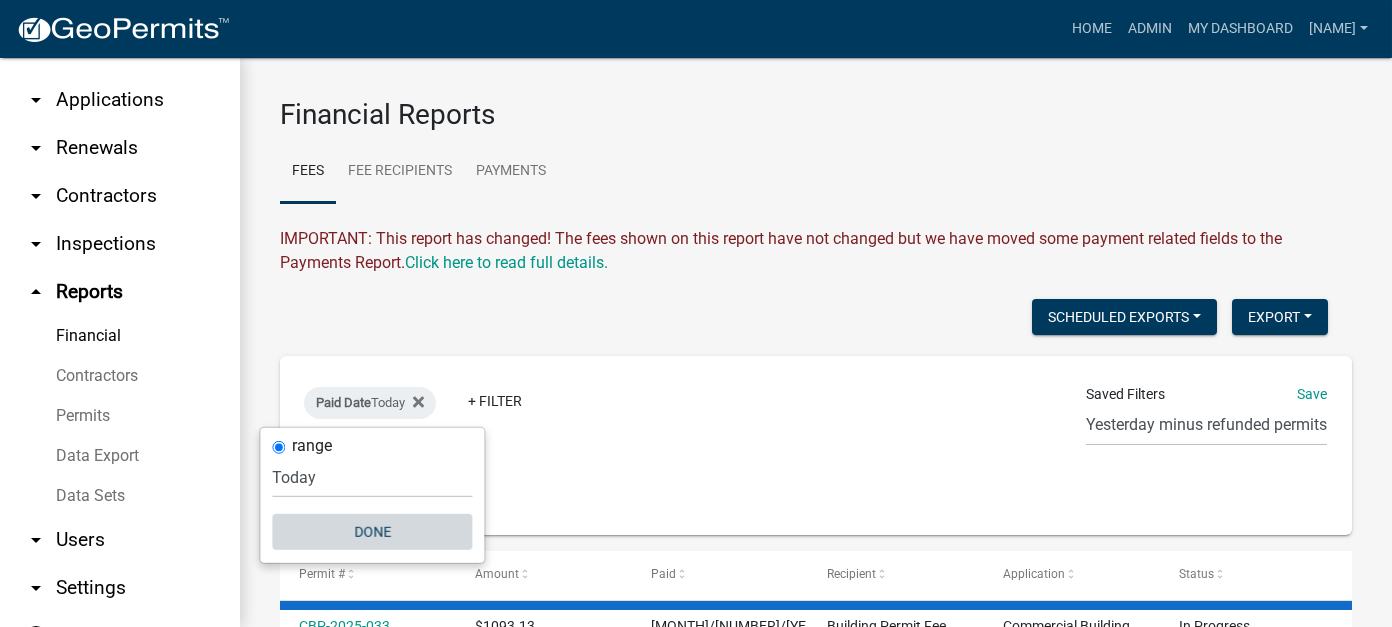 click on "Done" at bounding box center [372, 532] 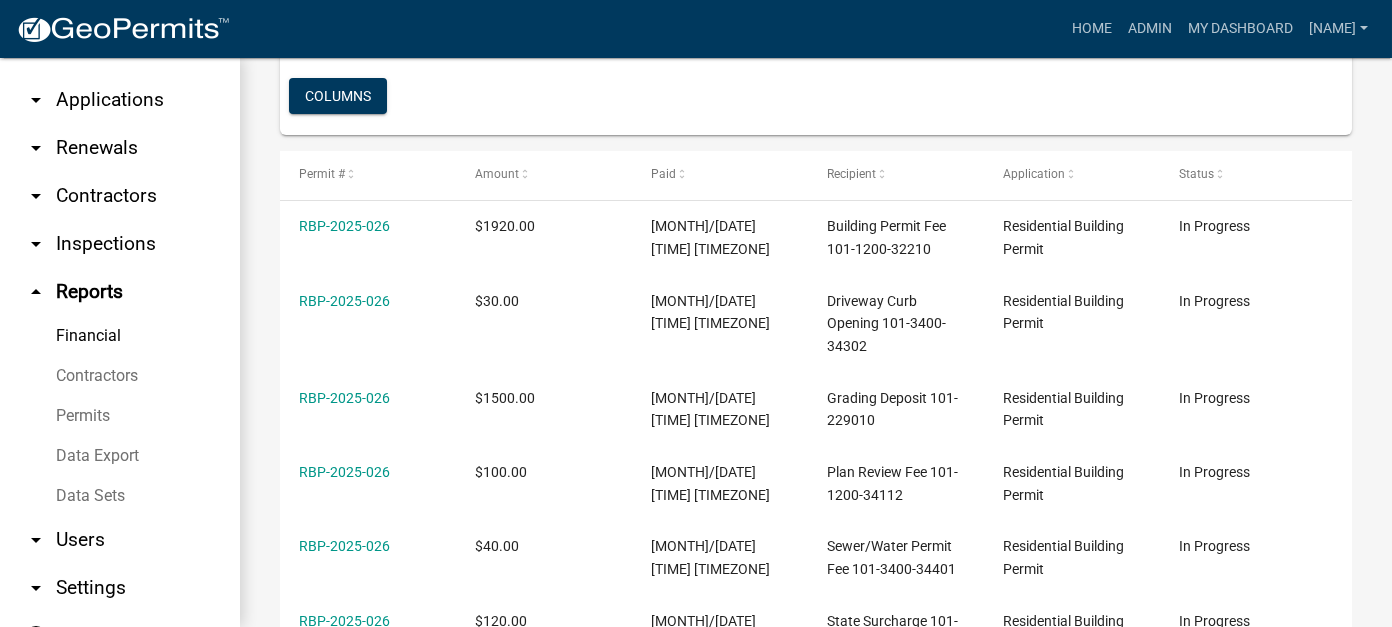 scroll, scrollTop: 500, scrollLeft: 0, axis: vertical 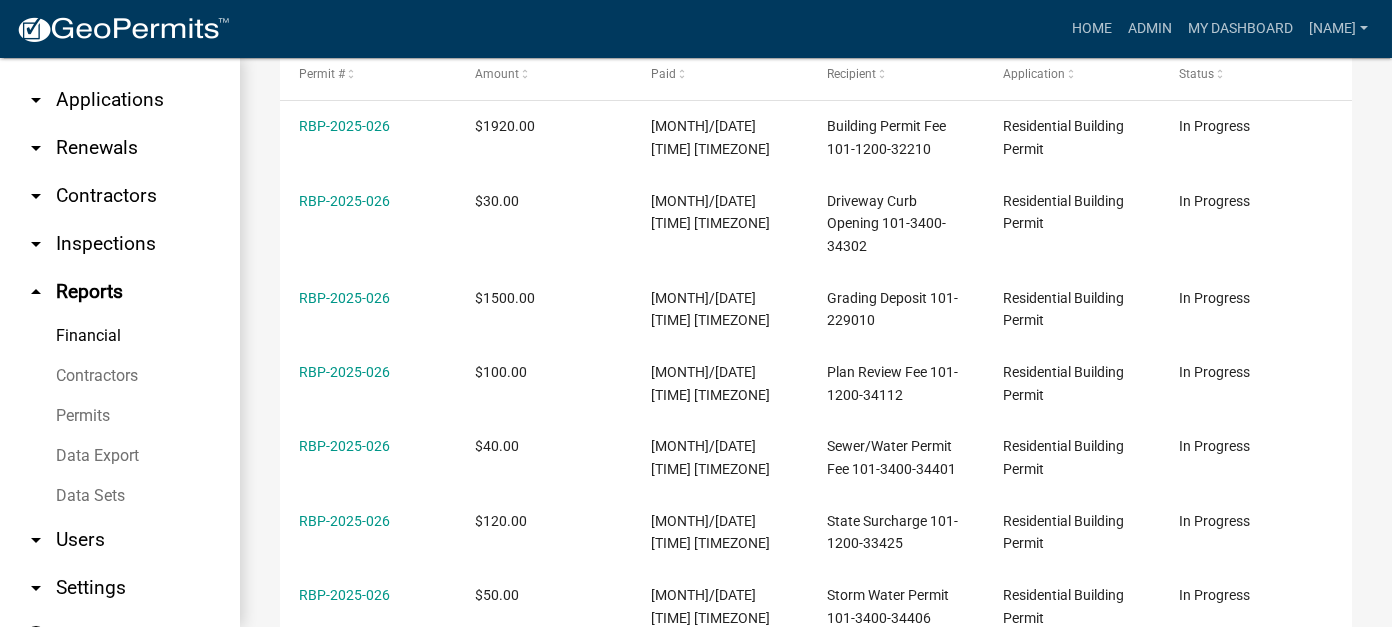 click on "arrow_drop_down   Applications" at bounding box center (120, 100) 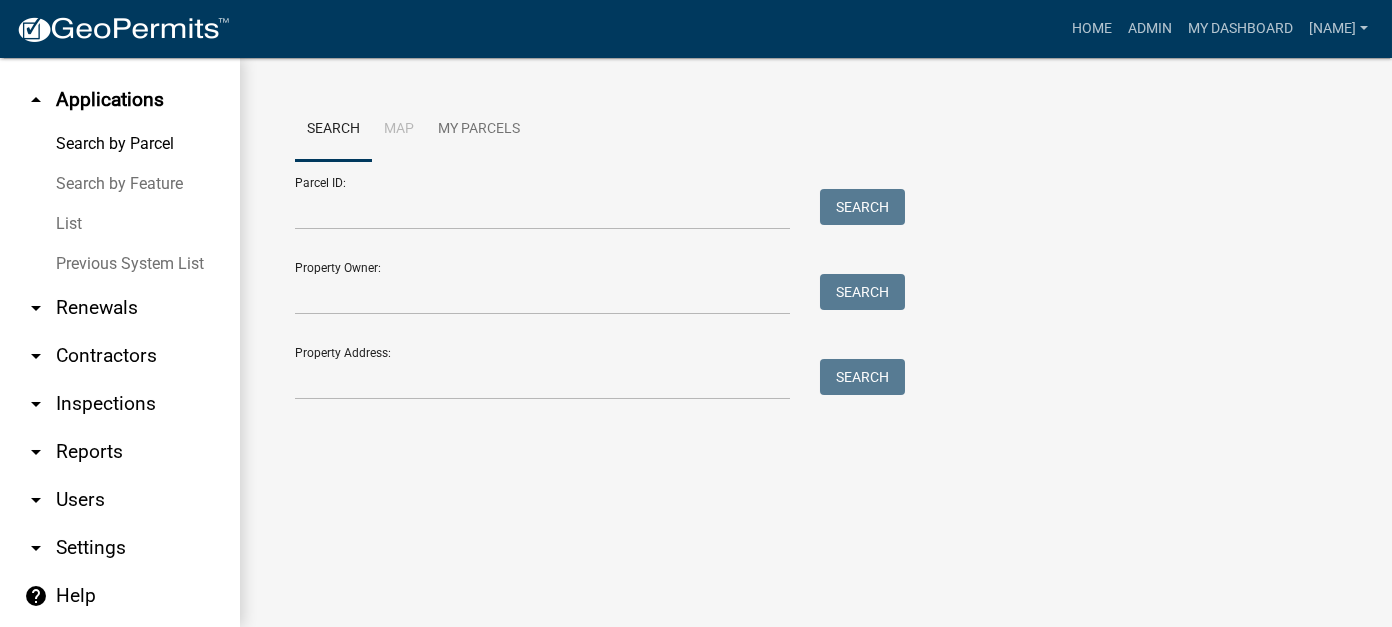 click on "List" at bounding box center (120, 224) 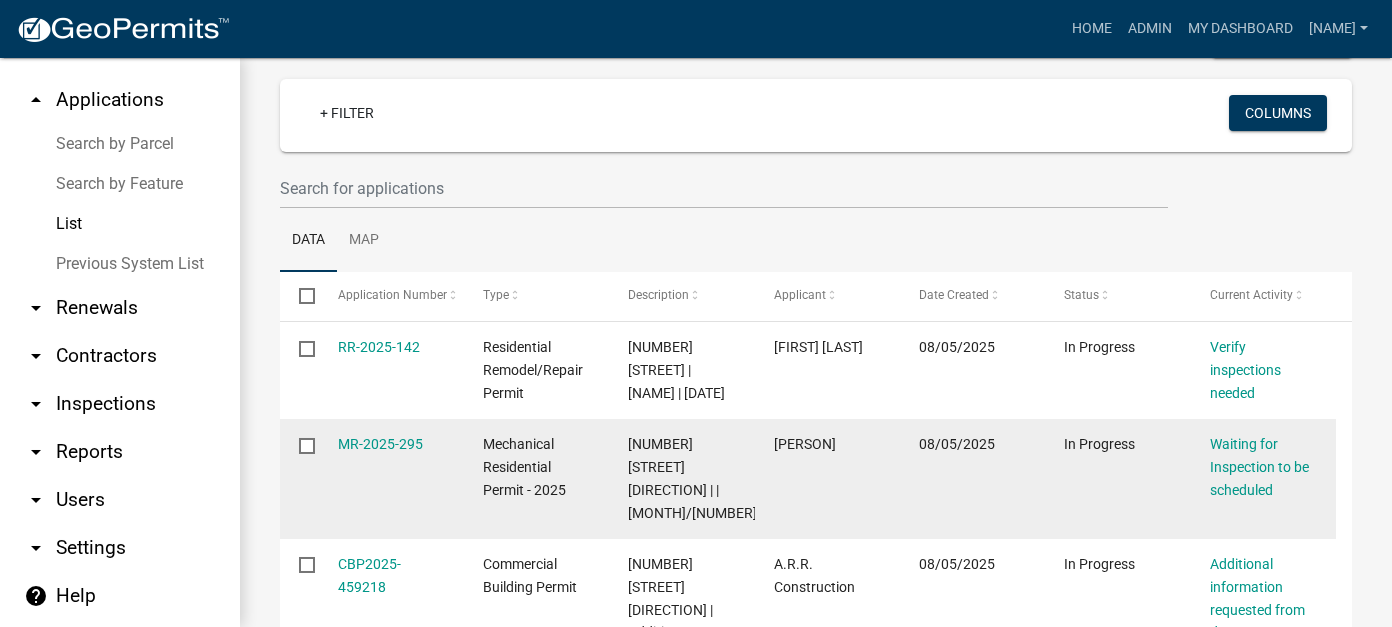 scroll, scrollTop: 300, scrollLeft: 0, axis: vertical 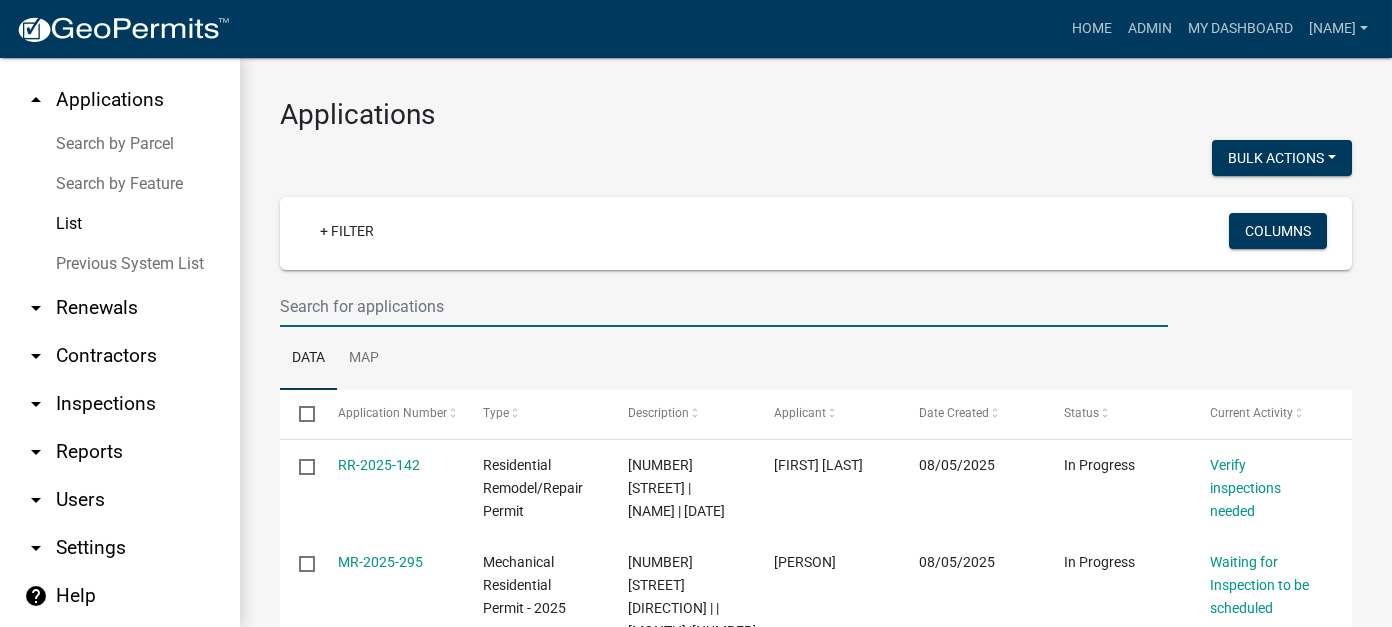 click 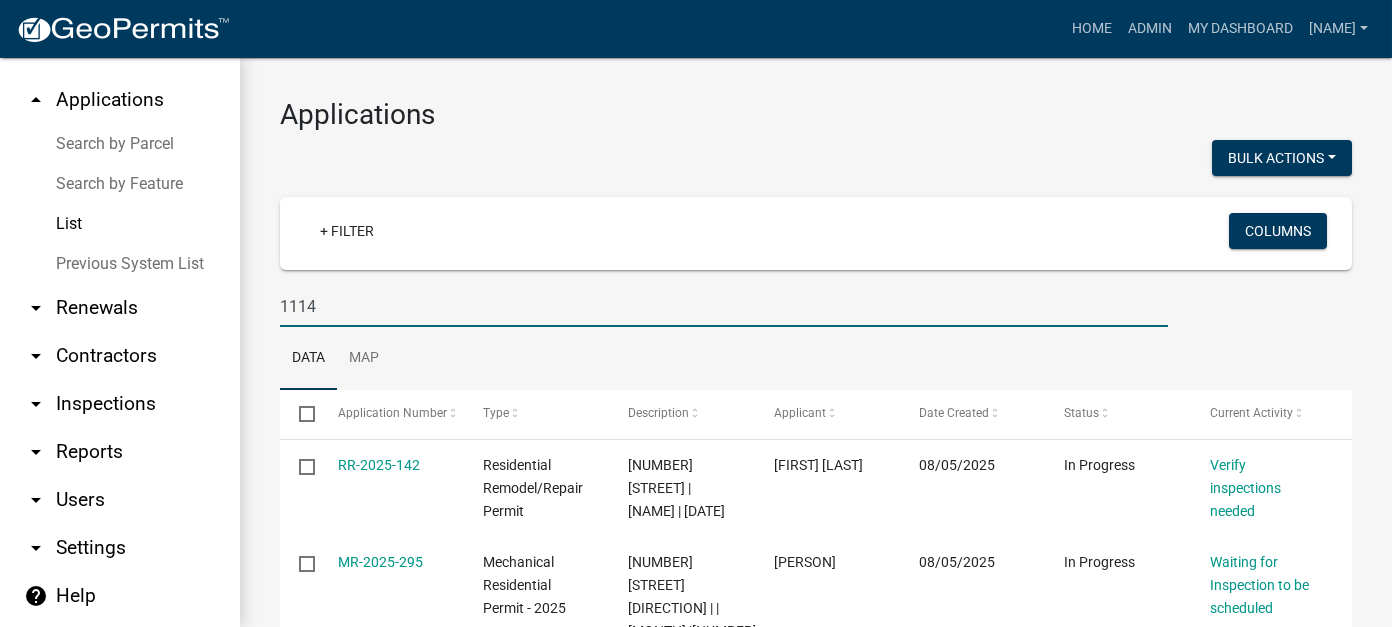 type on "1114" 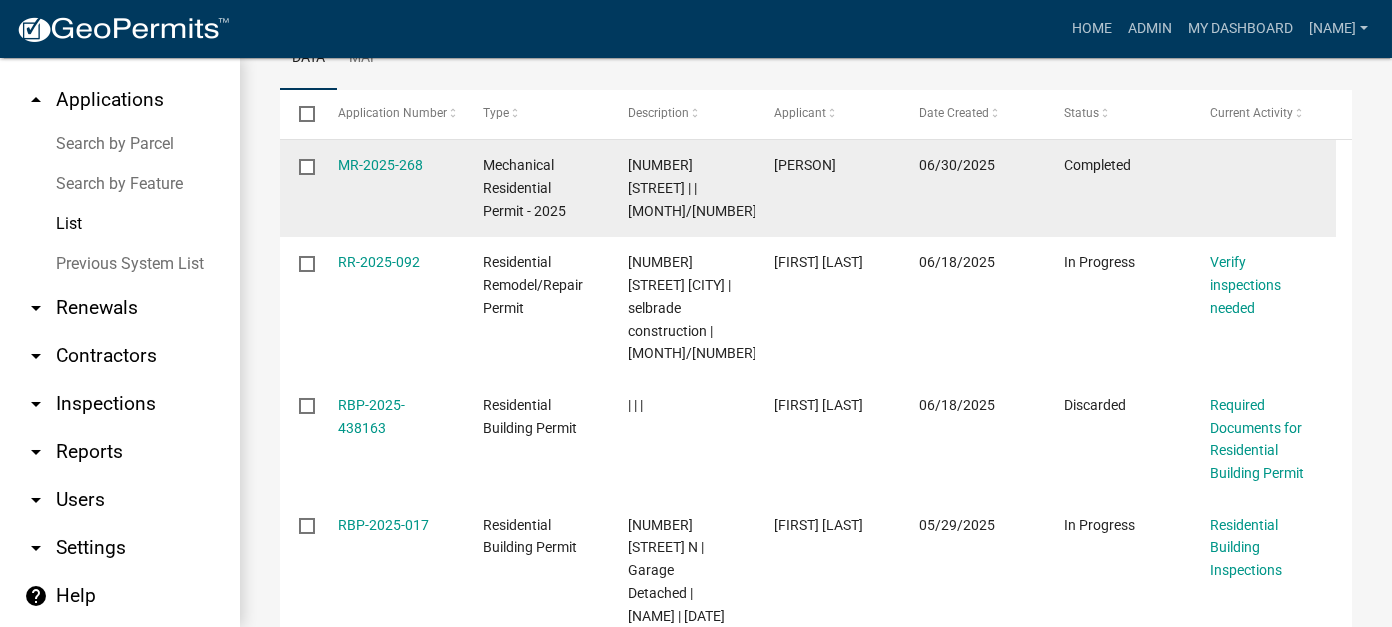 scroll, scrollTop: 400, scrollLeft: 0, axis: vertical 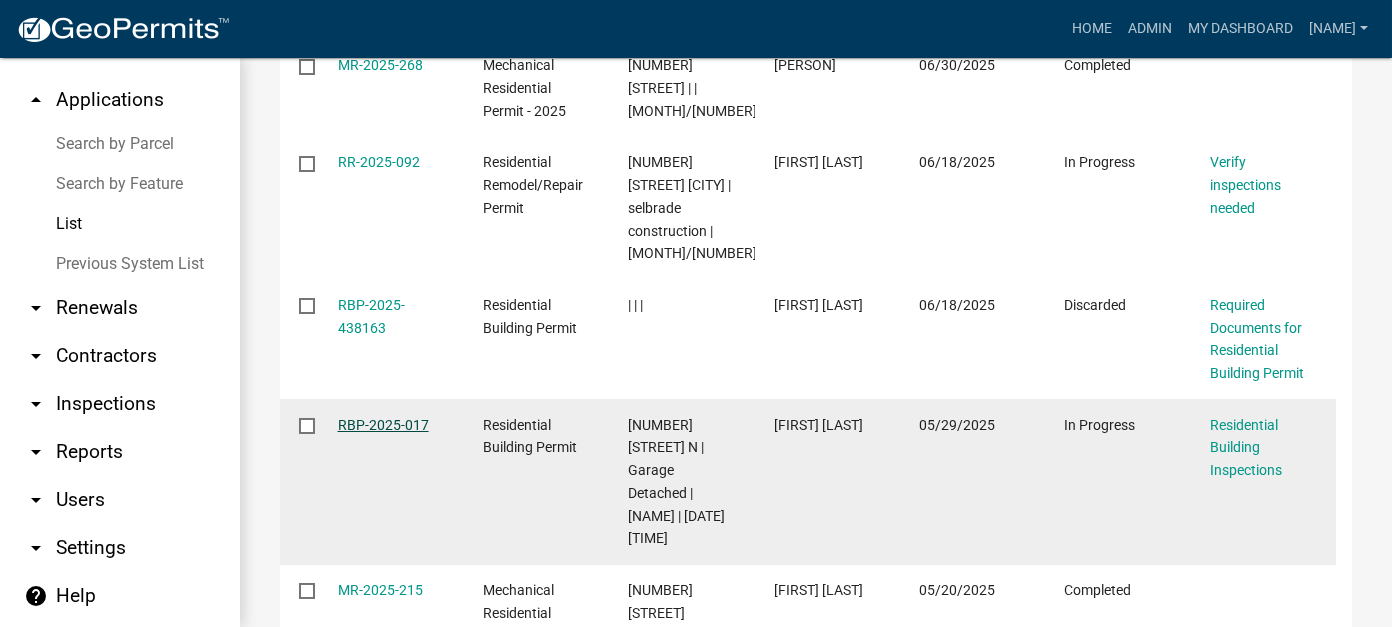 click on "RBP-2025-017" 